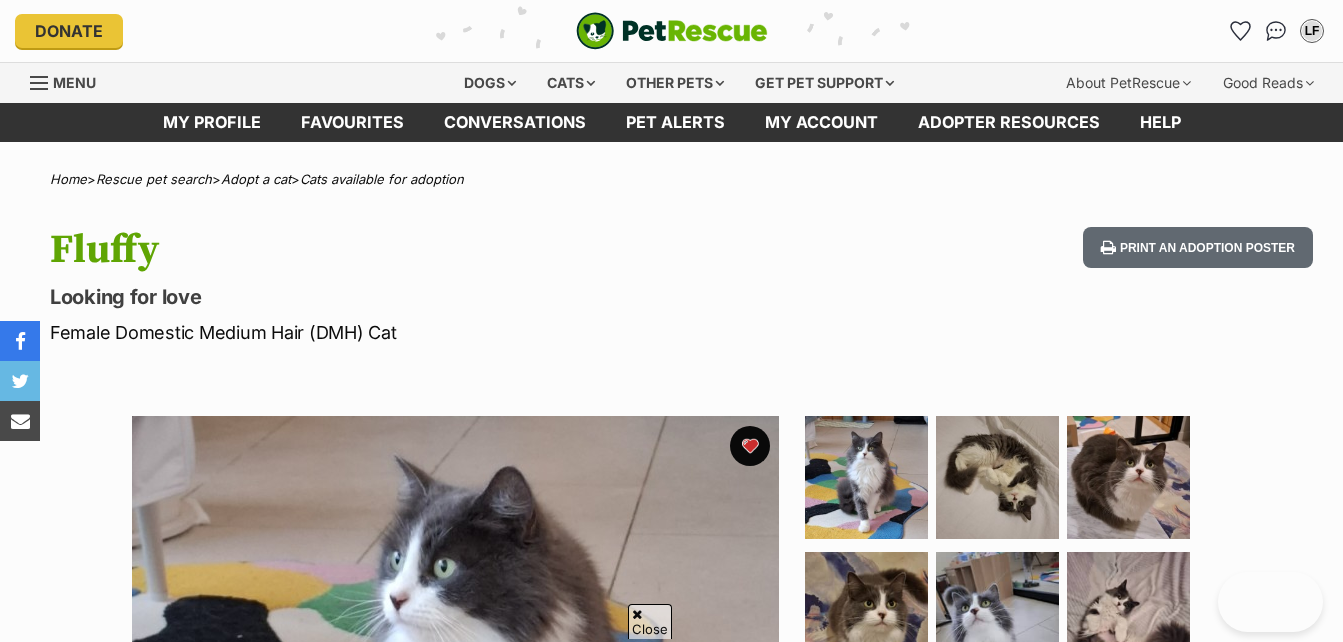 scroll, scrollTop: 400, scrollLeft: 0, axis: vertical 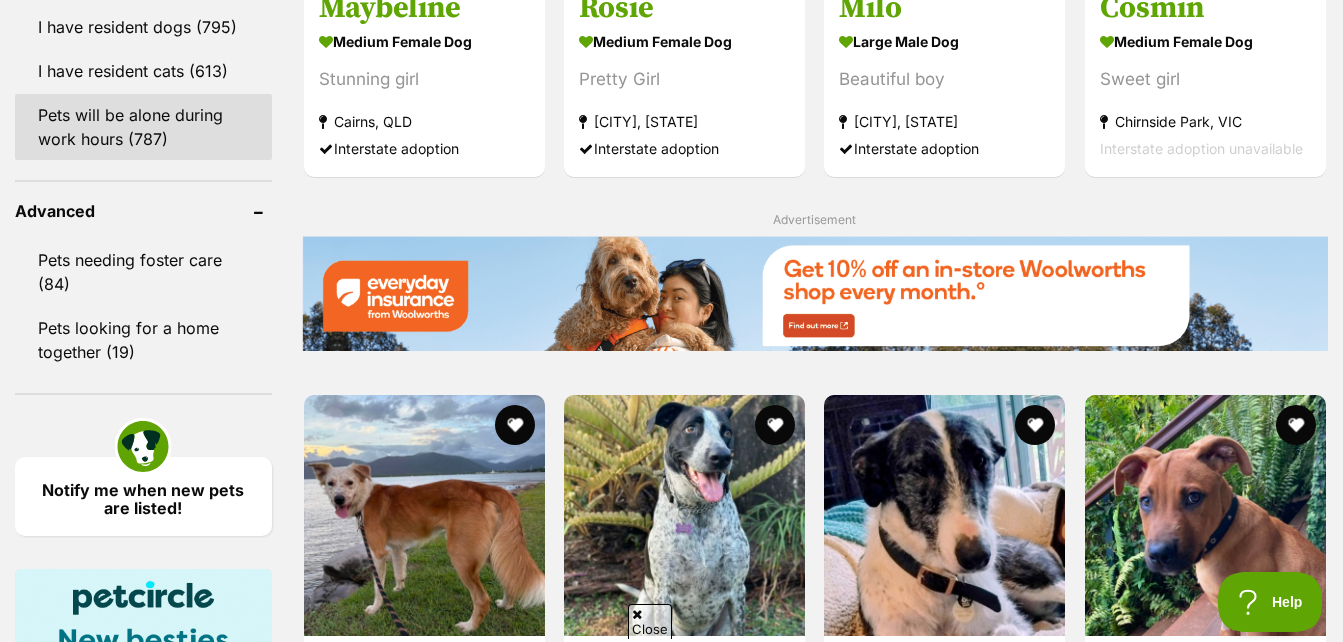 click on "Pets will be alone during work hours (787)" at bounding box center (143, 127) 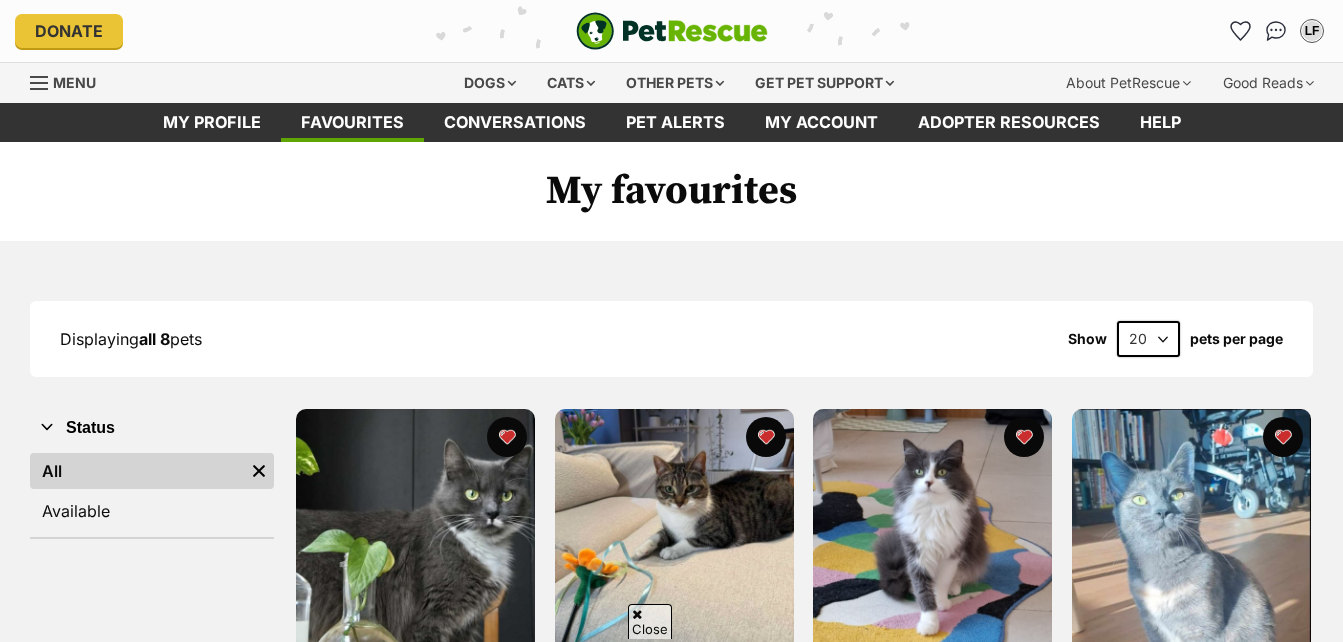 scroll, scrollTop: 200, scrollLeft: 0, axis: vertical 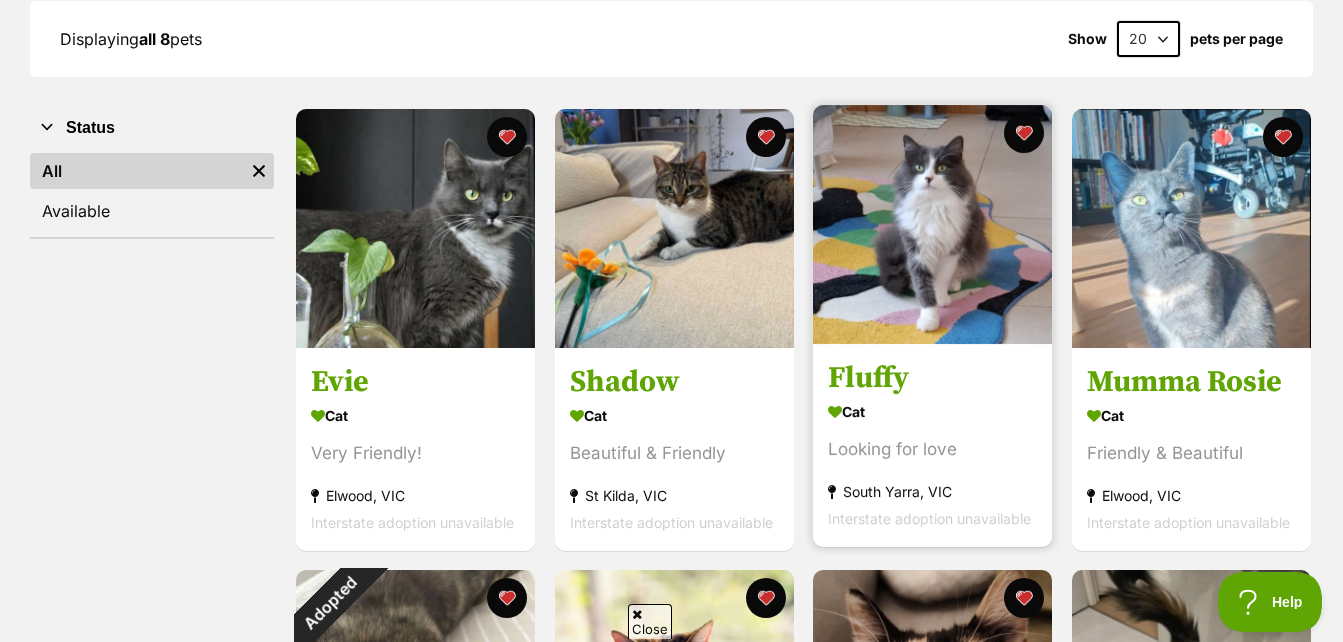 click at bounding box center [932, 224] 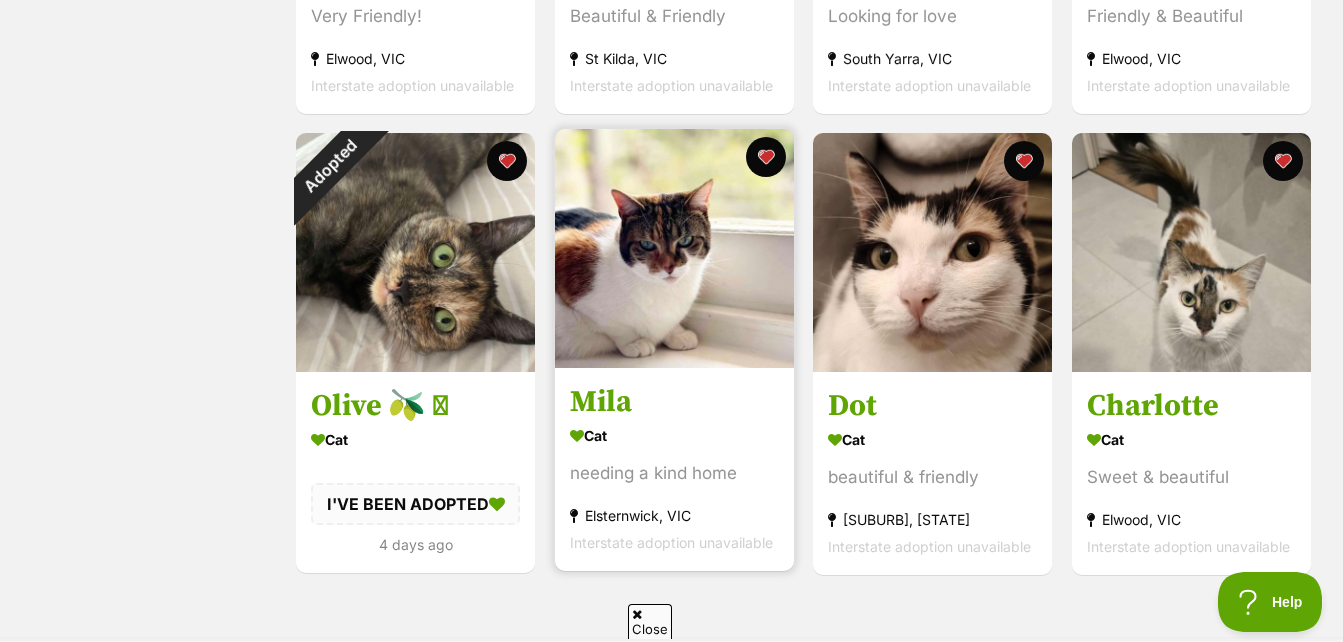scroll, scrollTop: 1000, scrollLeft: 0, axis: vertical 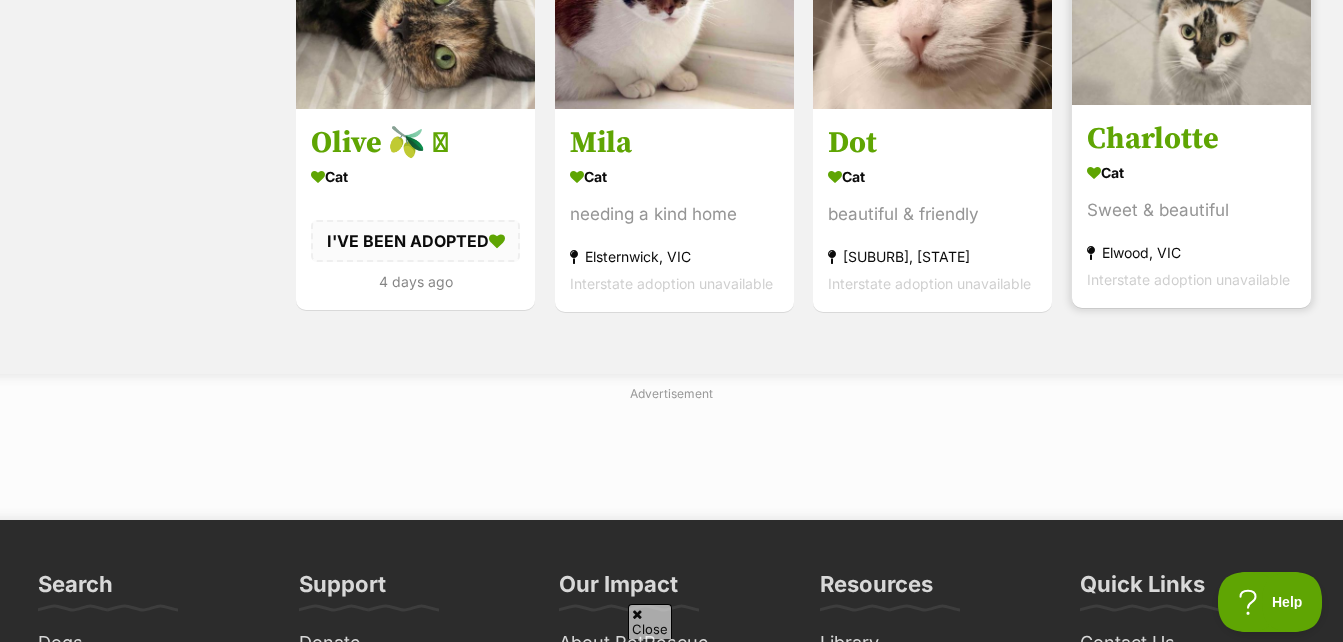 click at bounding box center [1191, -15] 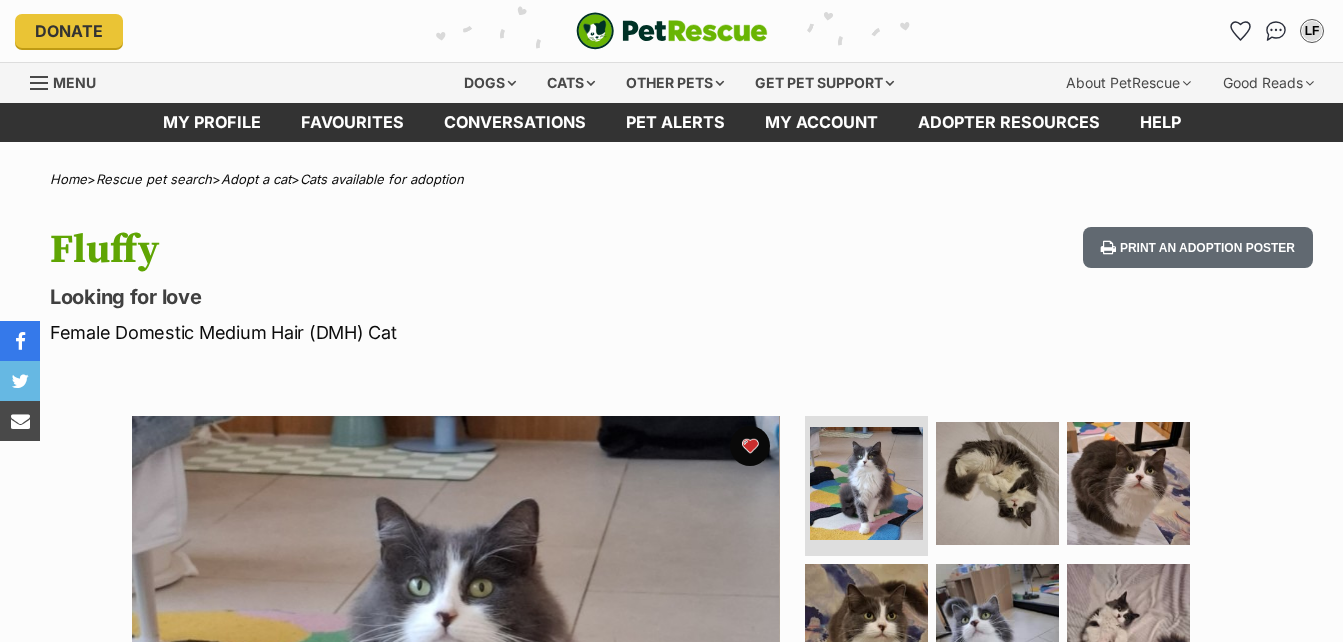 scroll, scrollTop: 0, scrollLeft: 0, axis: both 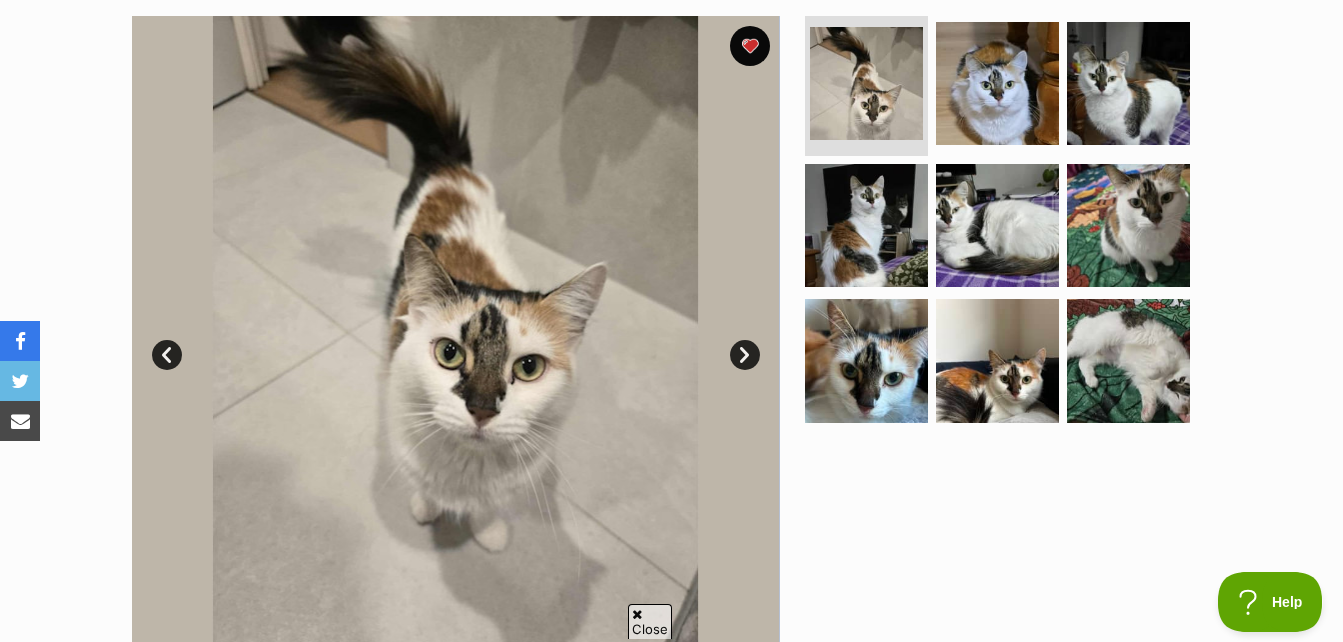 click on "Next" at bounding box center [745, 355] 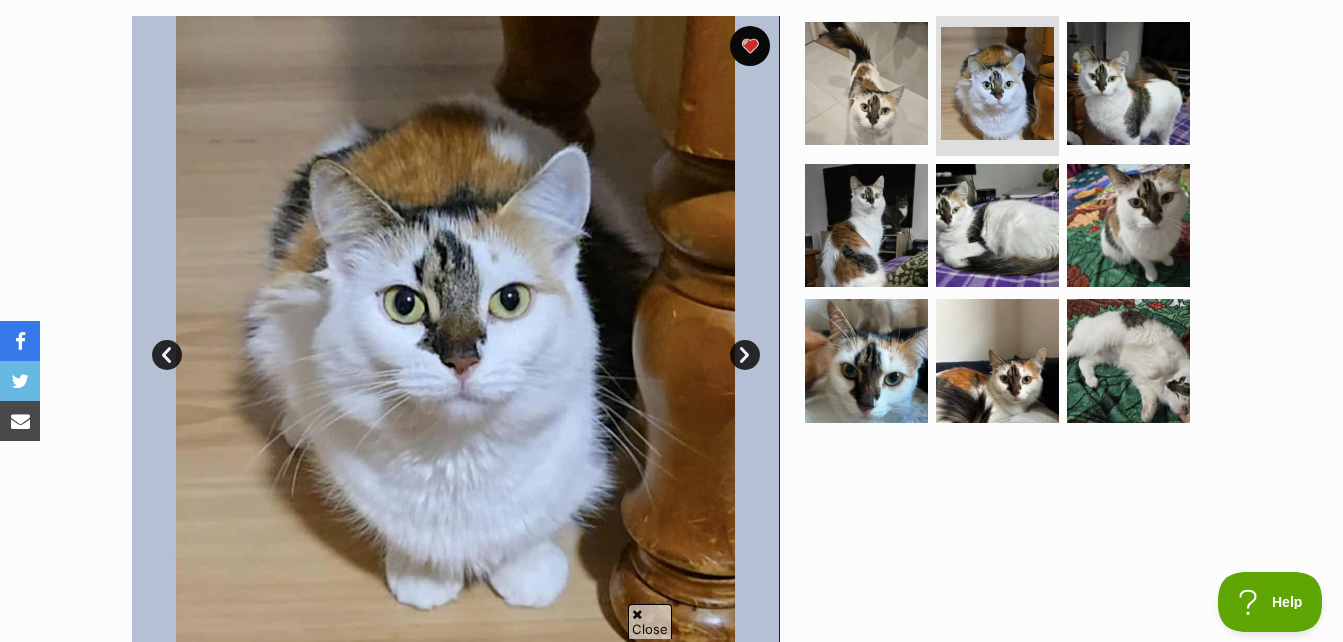 click on "Next" at bounding box center (745, 355) 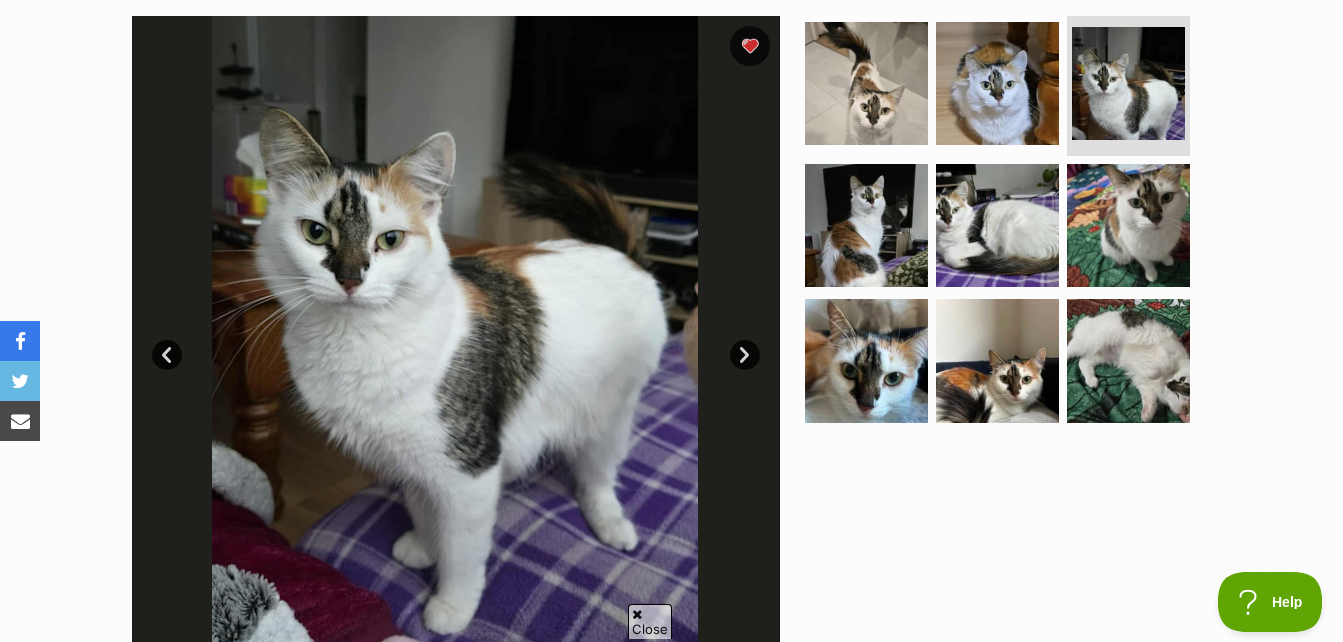 click on "Next" at bounding box center (745, 355) 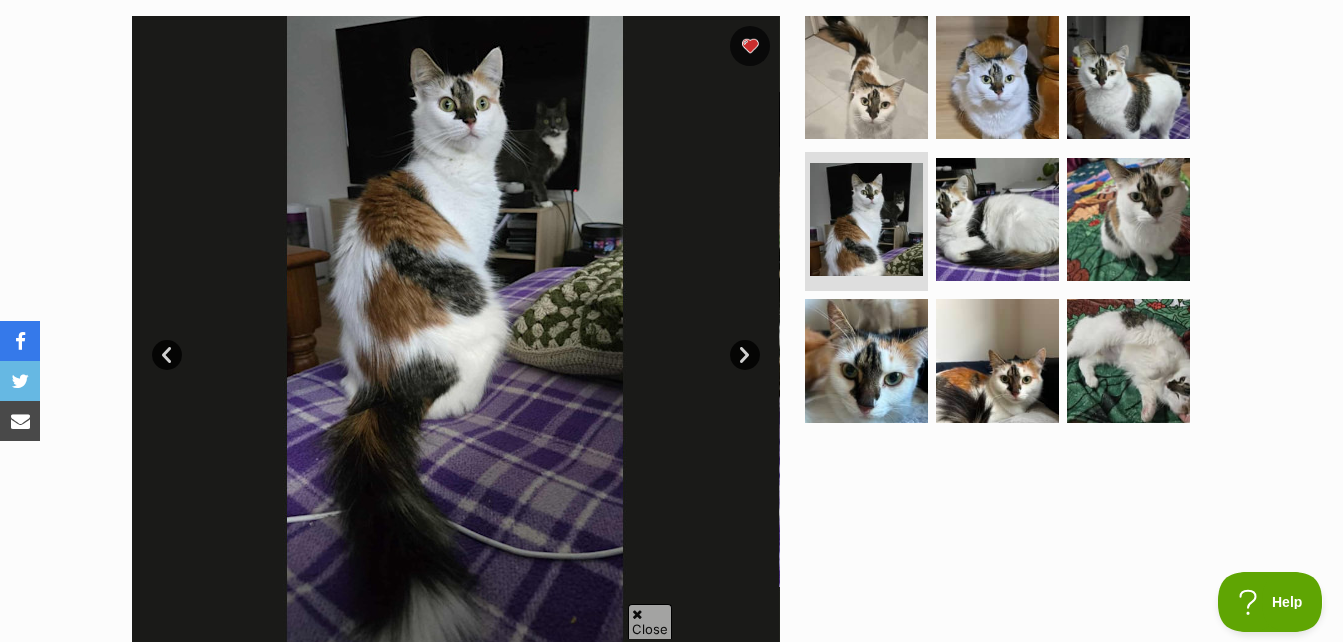 click on "Next" at bounding box center [745, 355] 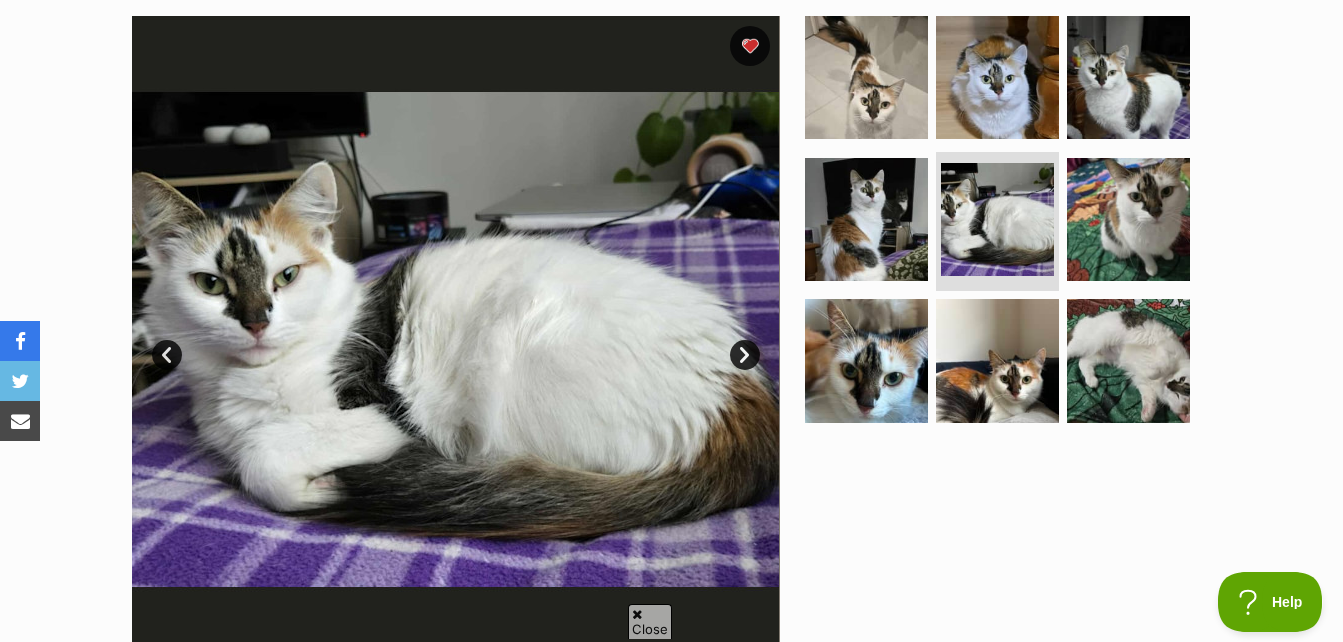 click on "Next" at bounding box center (745, 355) 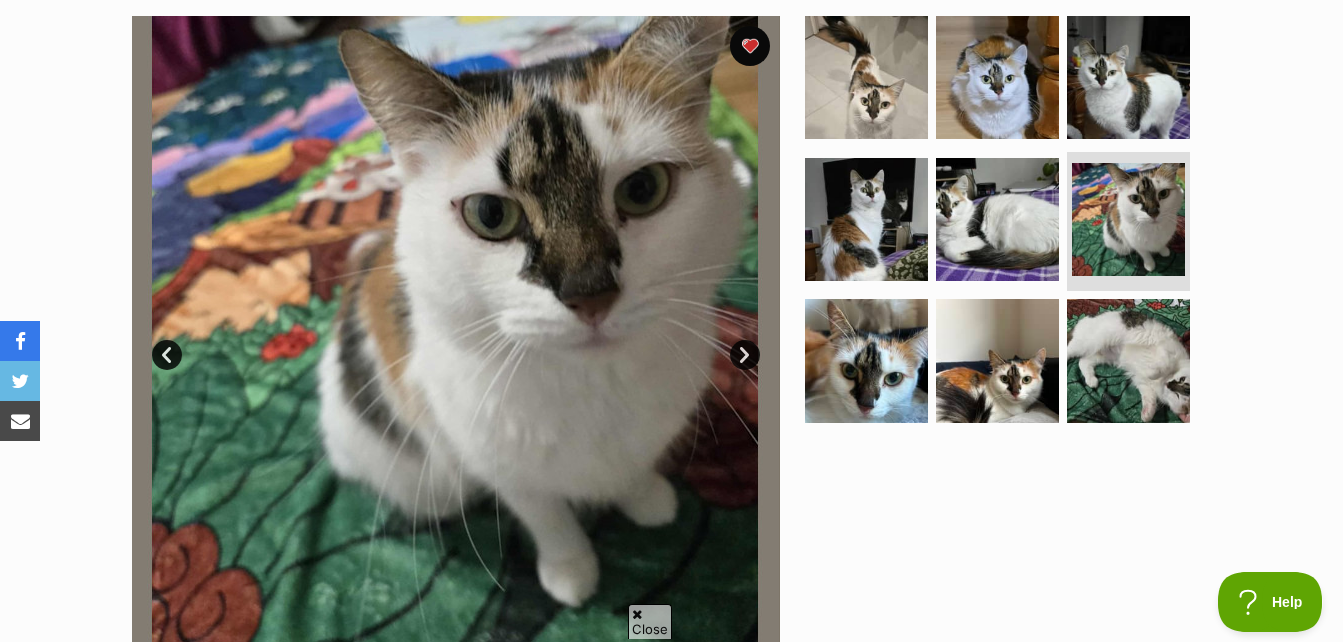 click on "Next" at bounding box center [745, 355] 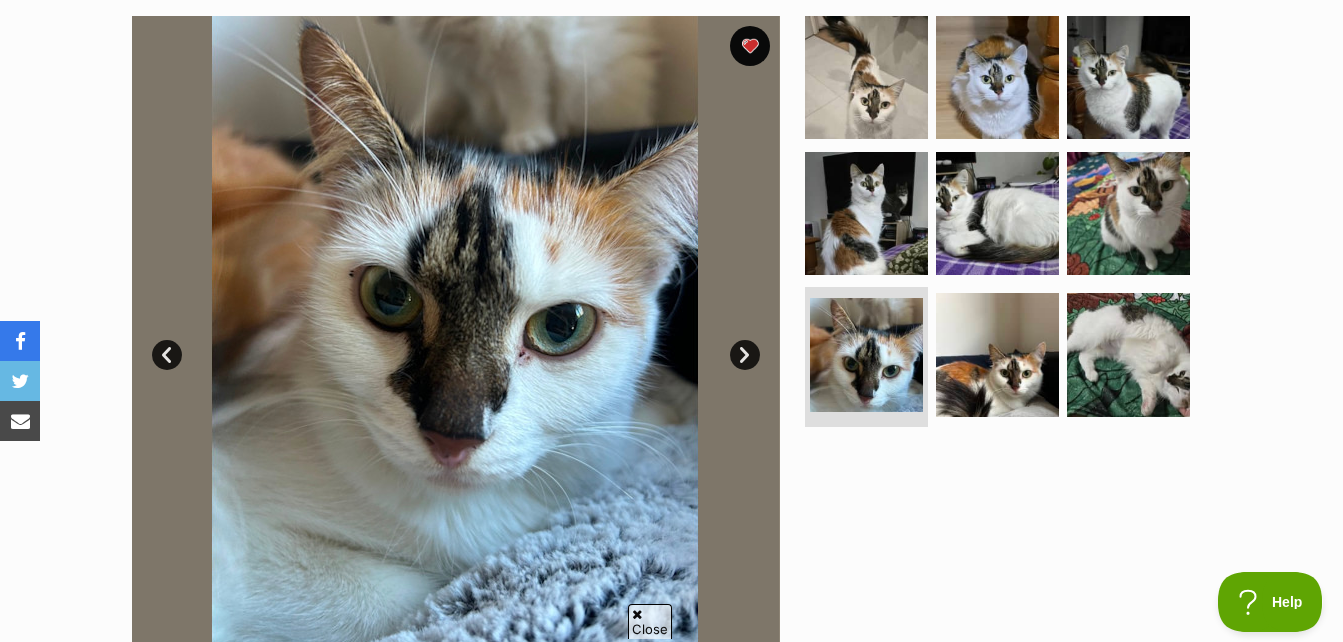 click on "Next" at bounding box center [745, 355] 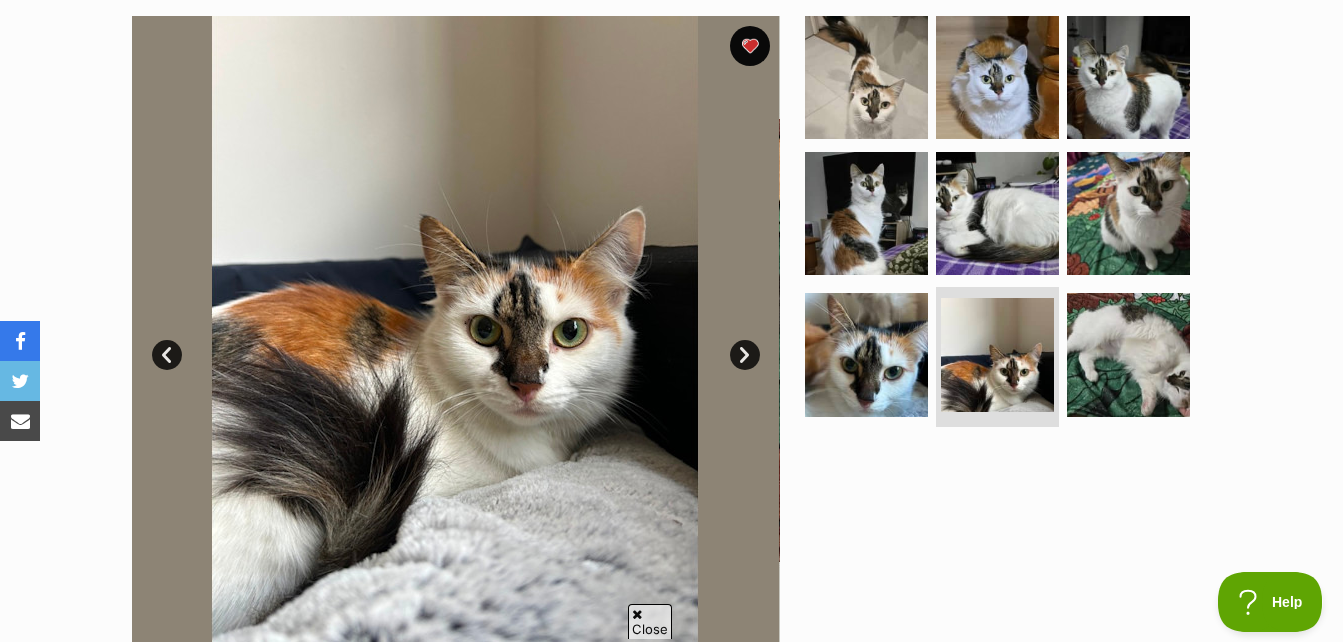 click on "Next" at bounding box center (745, 355) 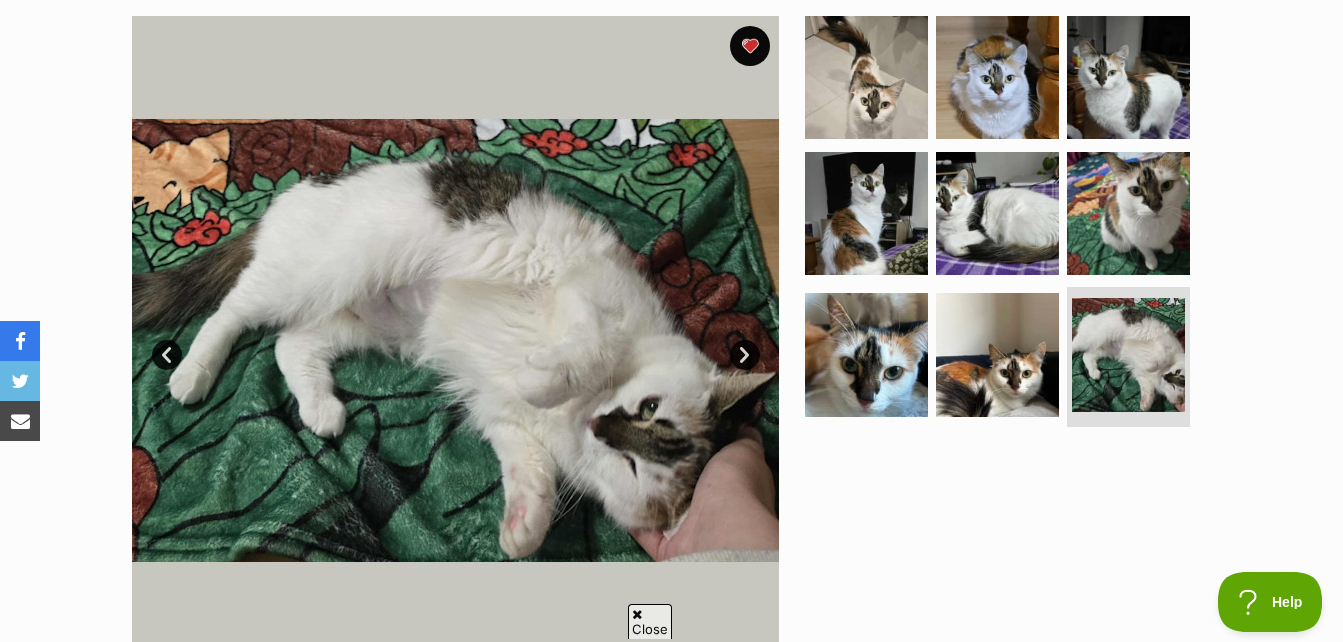 click on "Next" at bounding box center [745, 355] 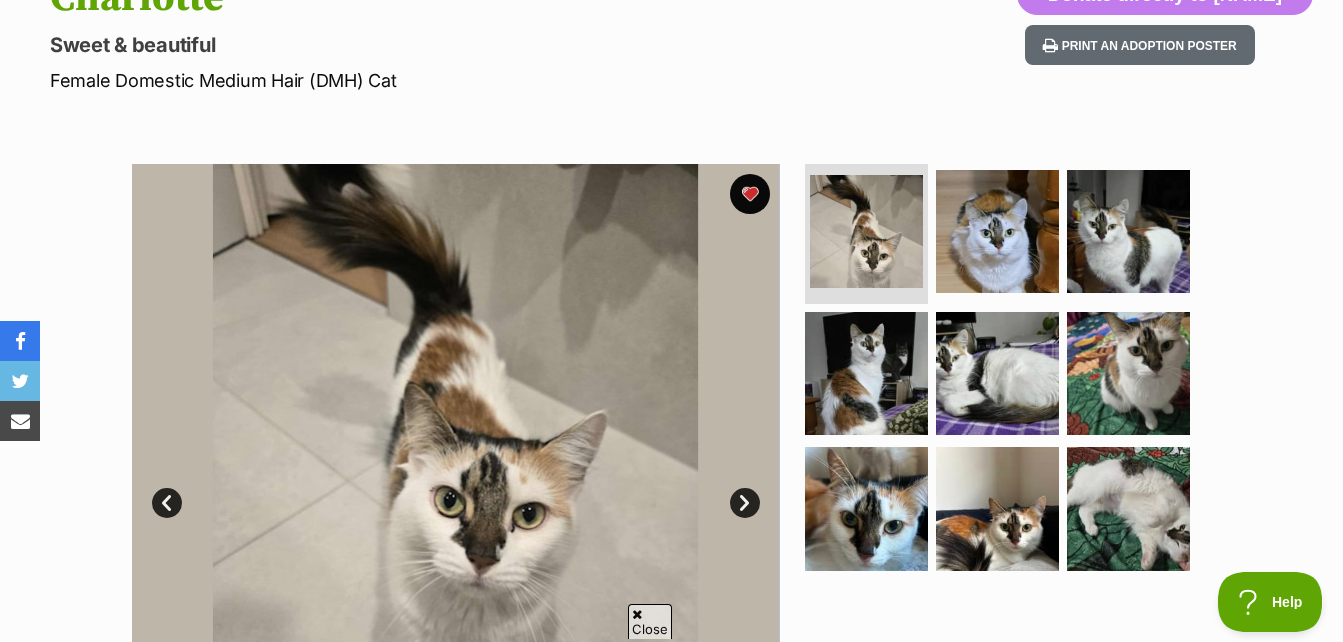 scroll, scrollTop: 400, scrollLeft: 0, axis: vertical 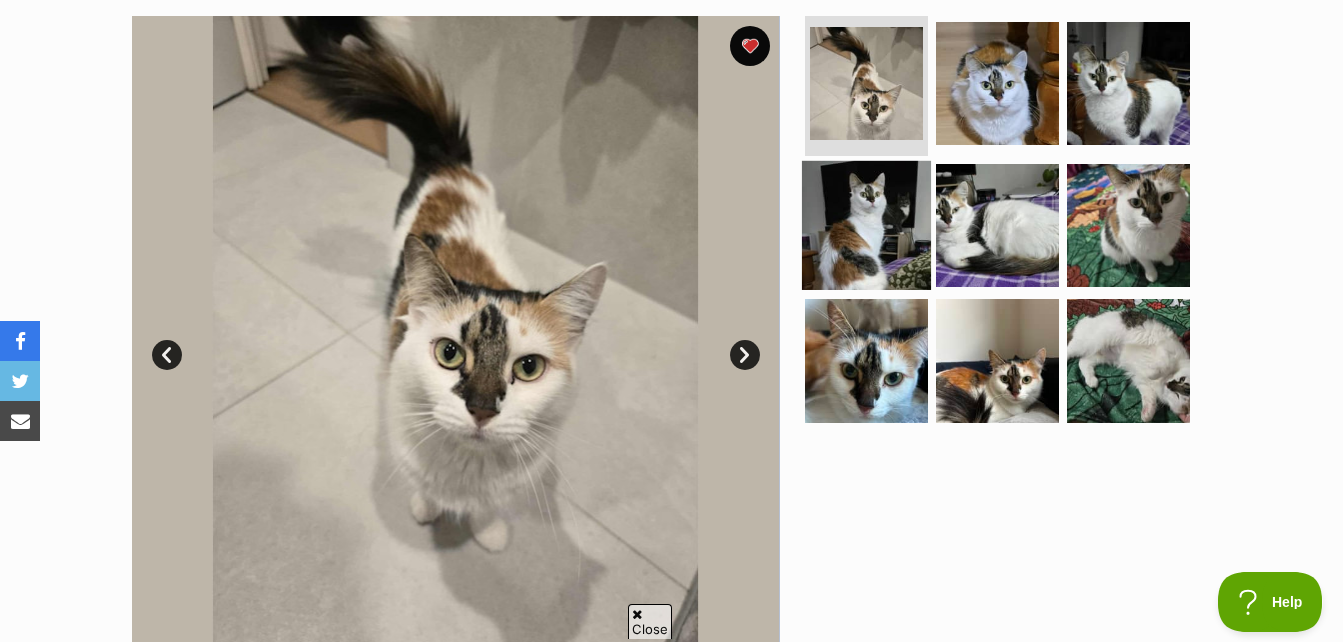 click at bounding box center (866, 224) 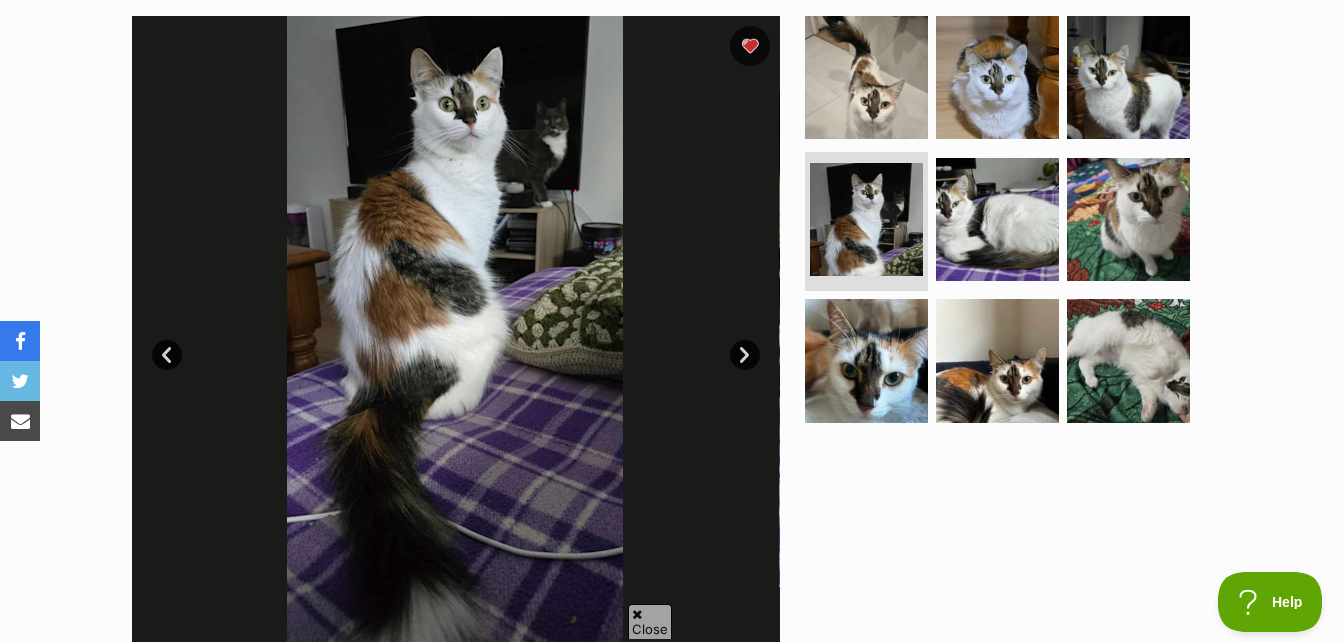 click at bounding box center (455, 340) 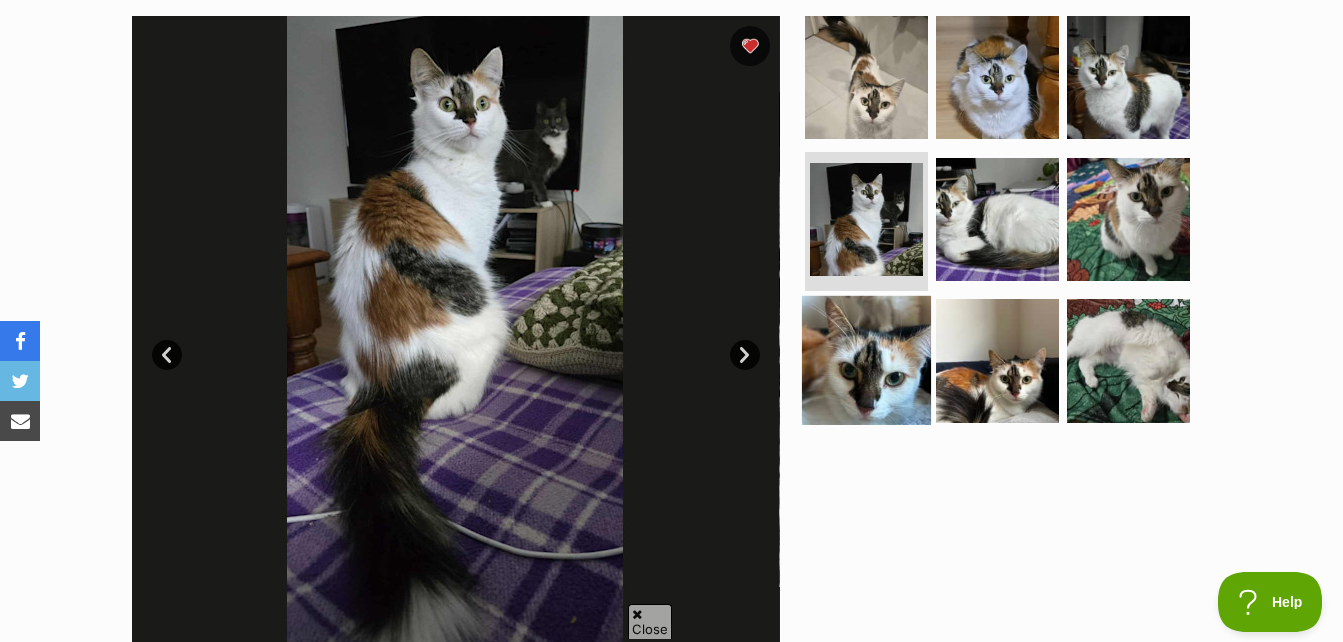 click at bounding box center (866, 360) 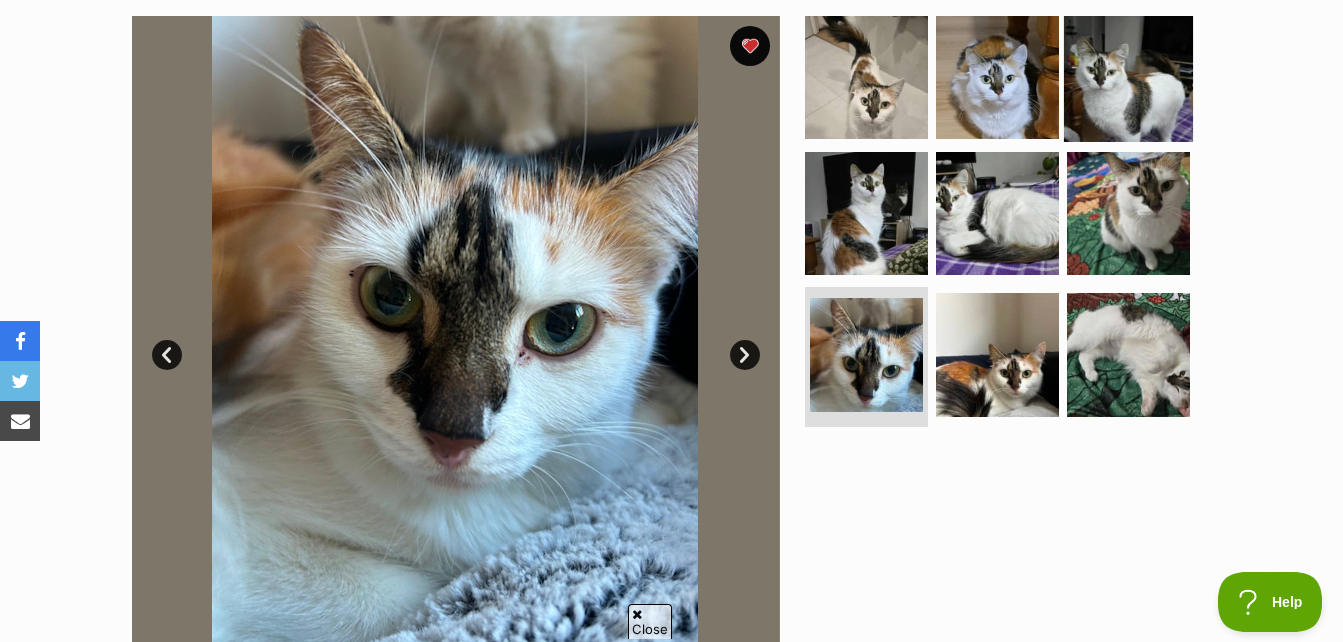 click at bounding box center [1128, 77] 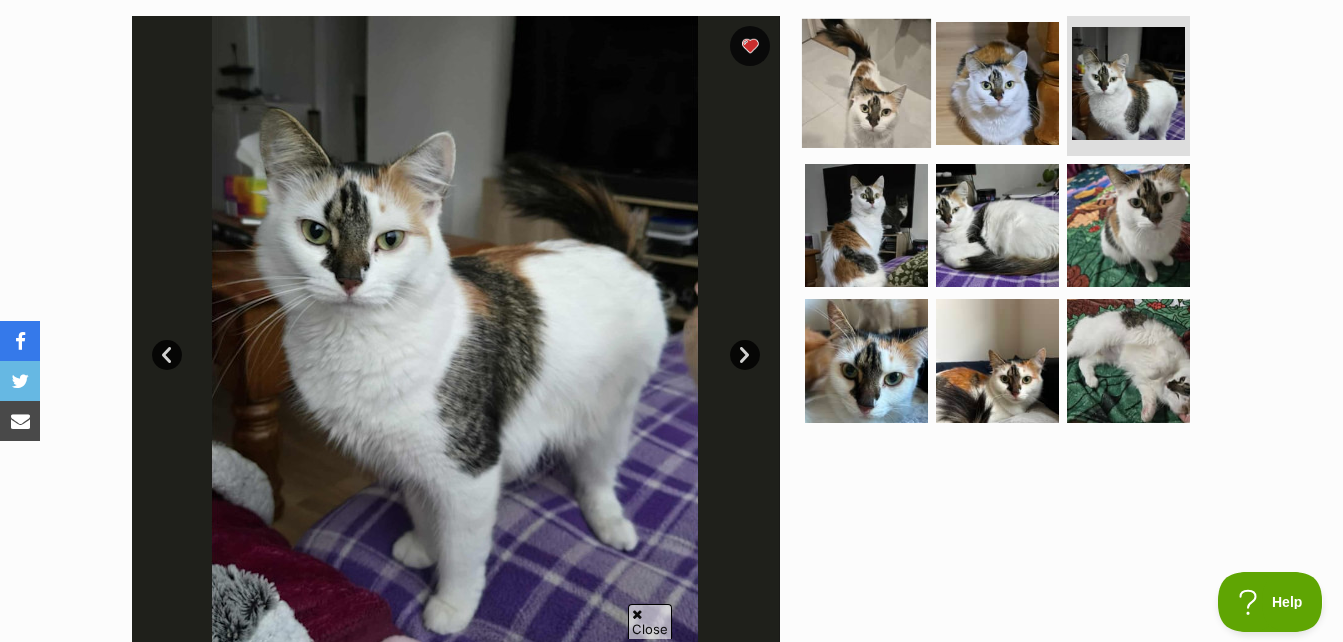 click at bounding box center (866, 83) 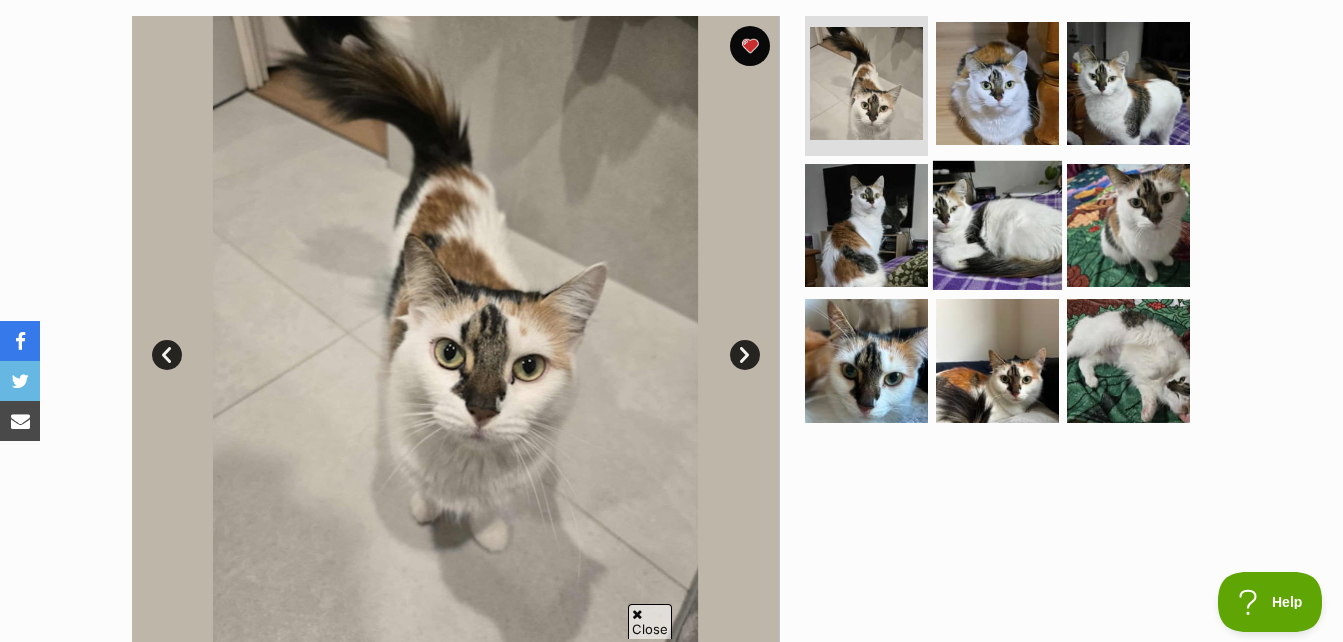 click at bounding box center (997, 224) 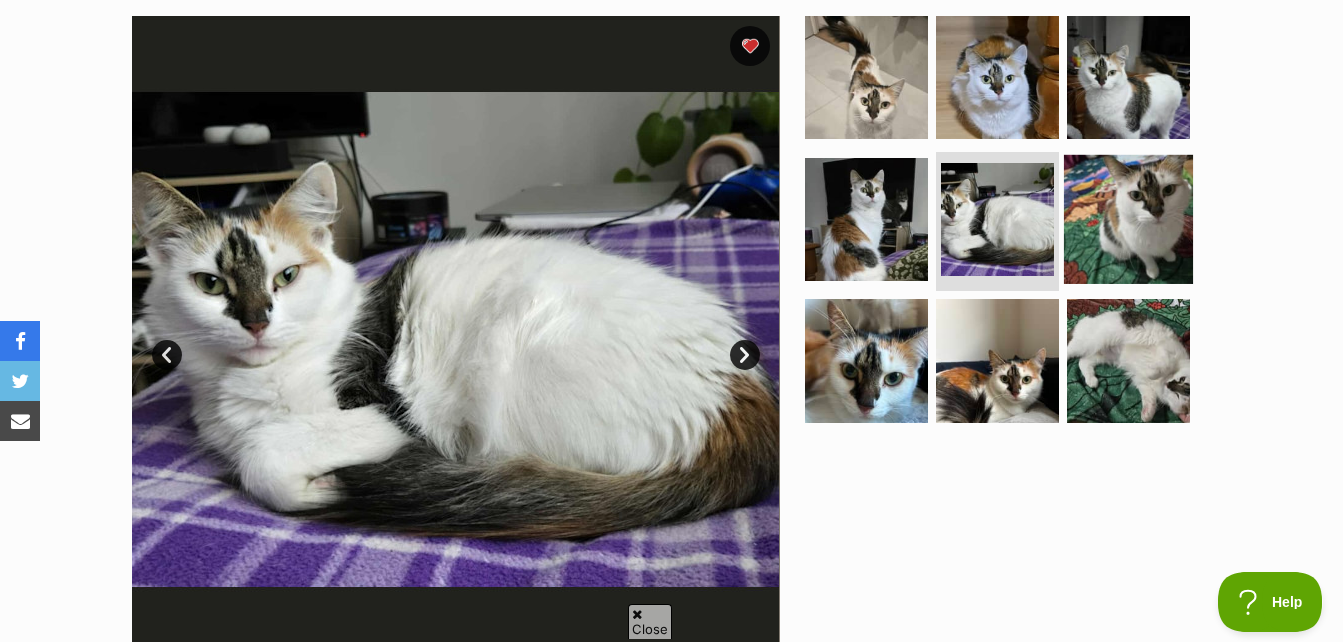 click at bounding box center (1128, 218) 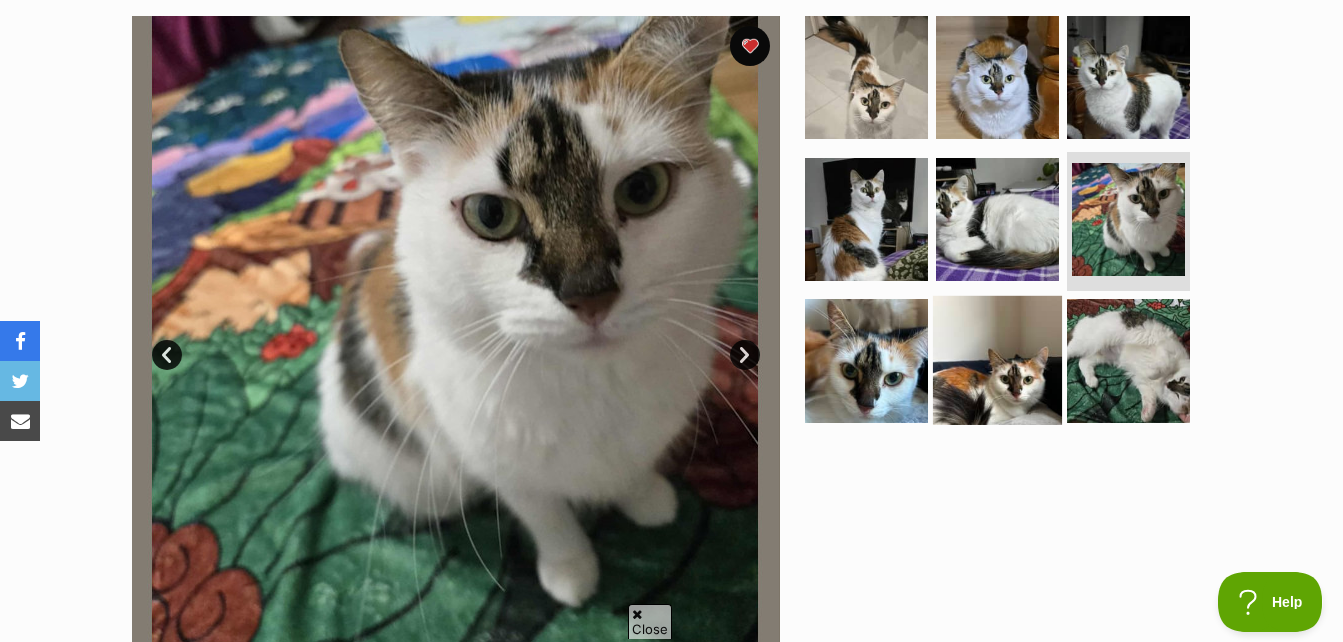 click at bounding box center (997, 360) 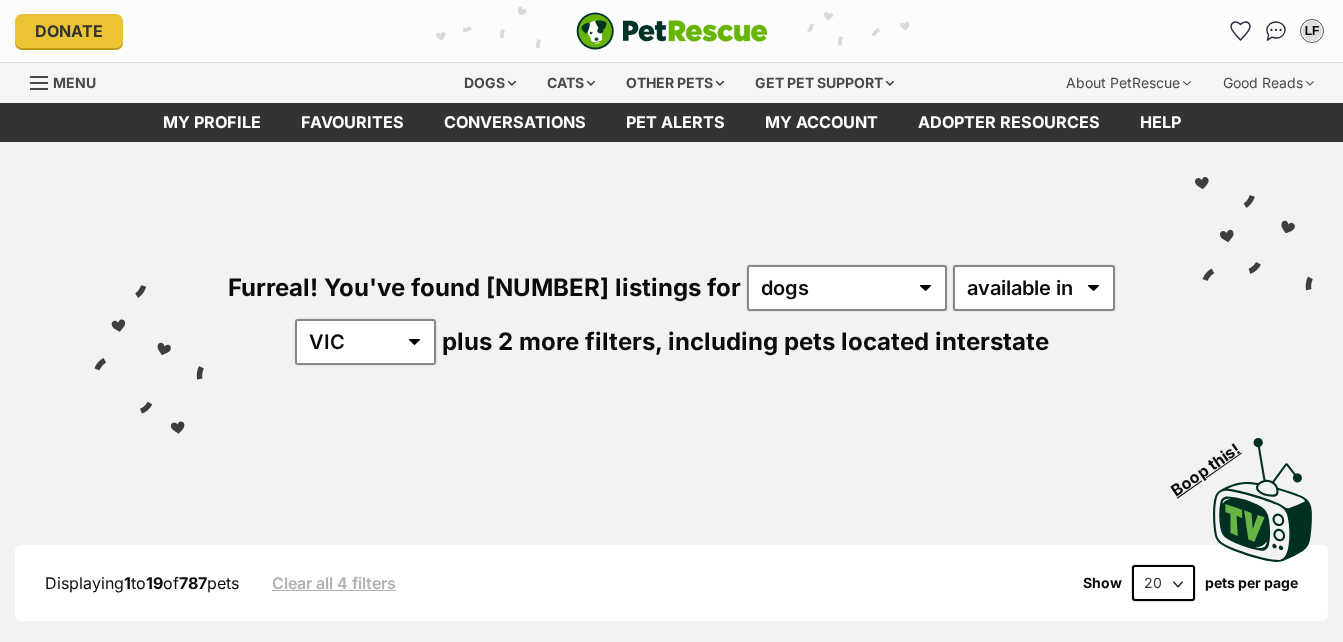 scroll, scrollTop: 0, scrollLeft: 0, axis: both 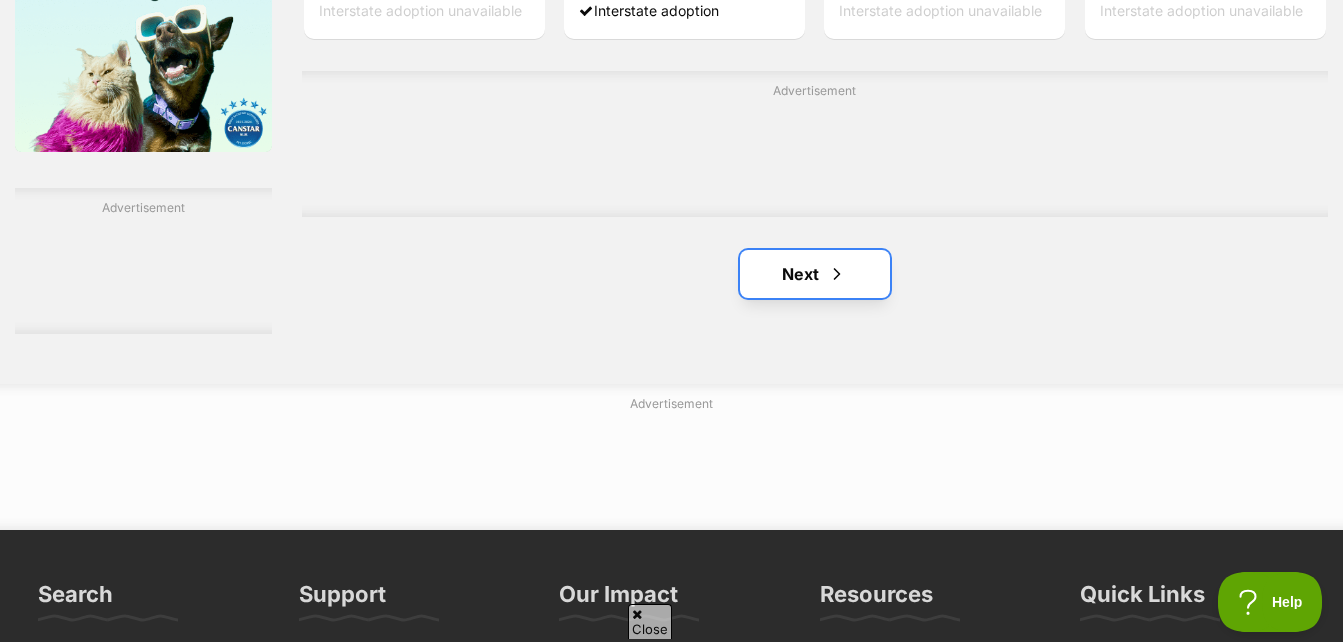 click on "Next" at bounding box center [815, 274] 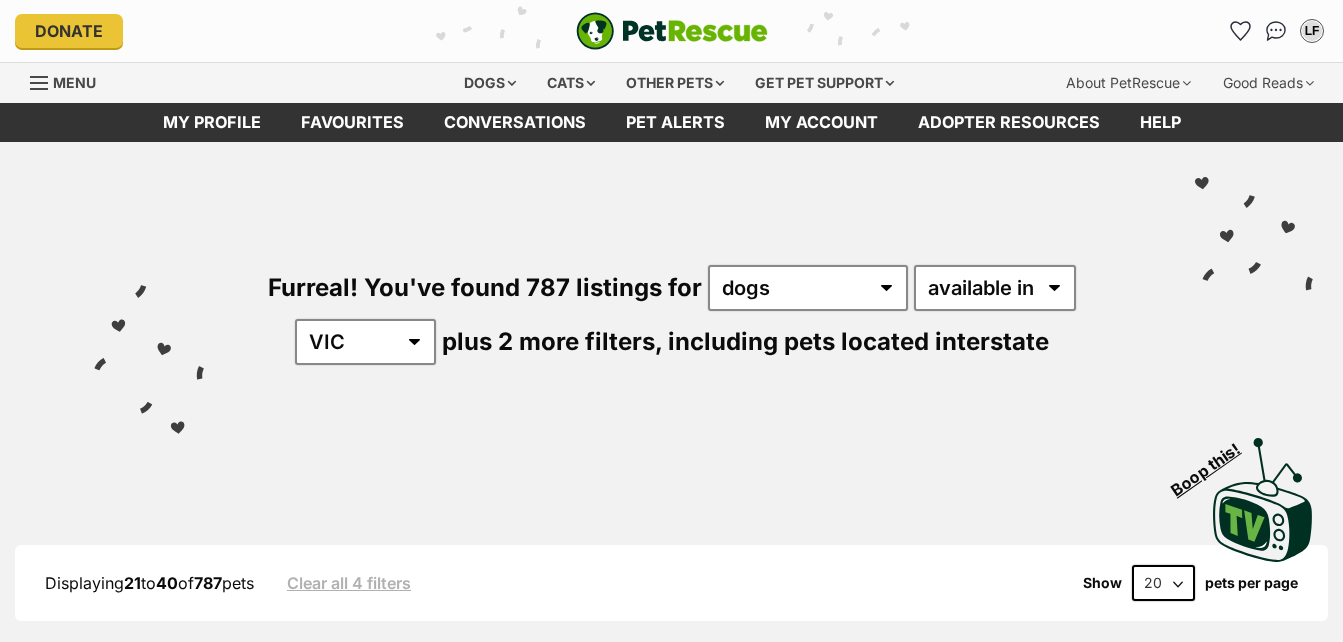 scroll, scrollTop: 0, scrollLeft: 0, axis: both 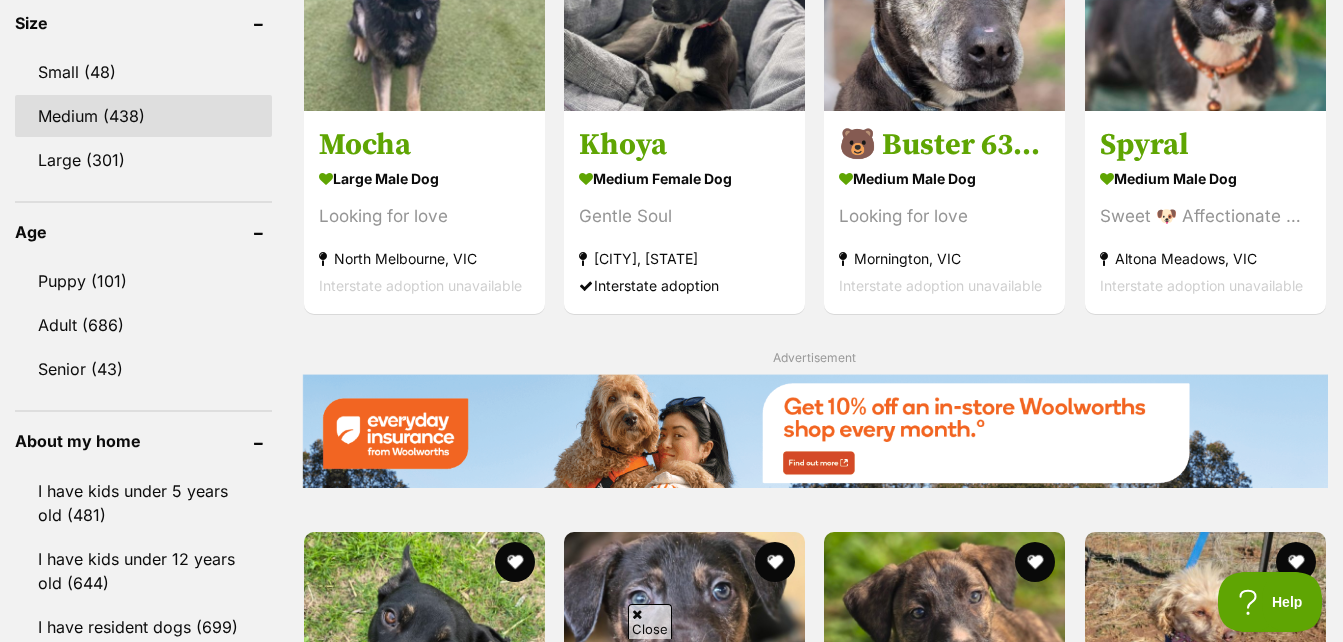 click on "Medium (438)" at bounding box center (143, 116) 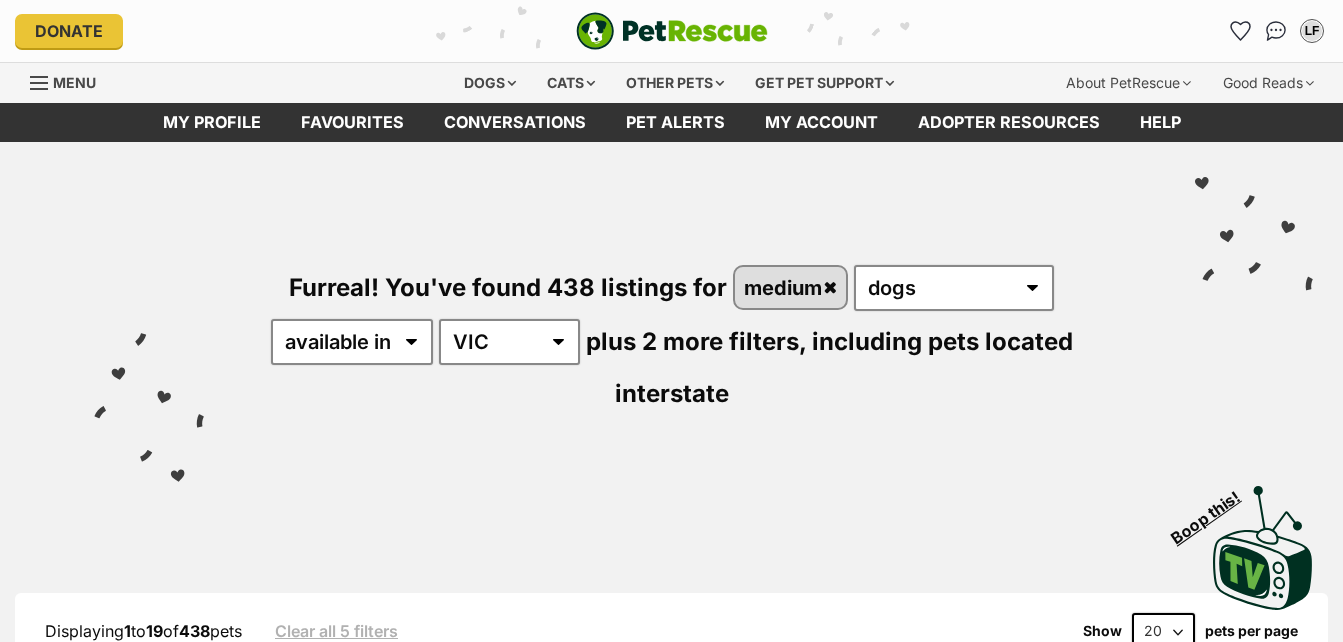 scroll, scrollTop: 0, scrollLeft: 0, axis: both 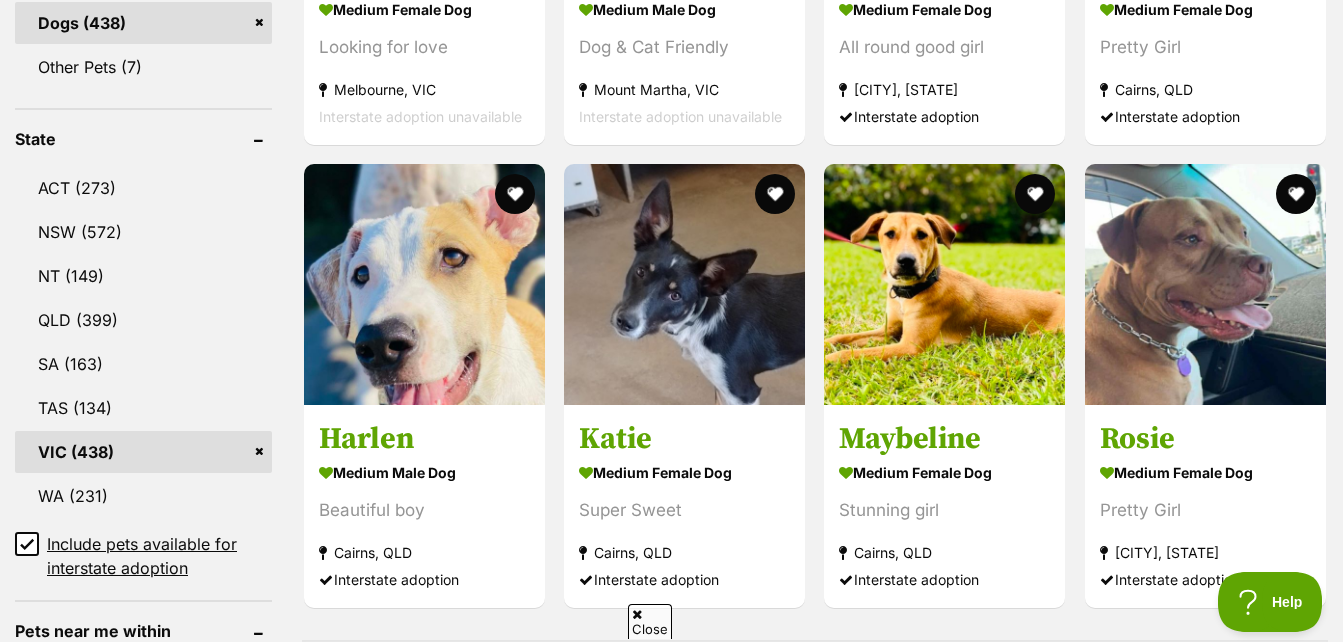 click on "VIC (438)" at bounding box center (143, 452) 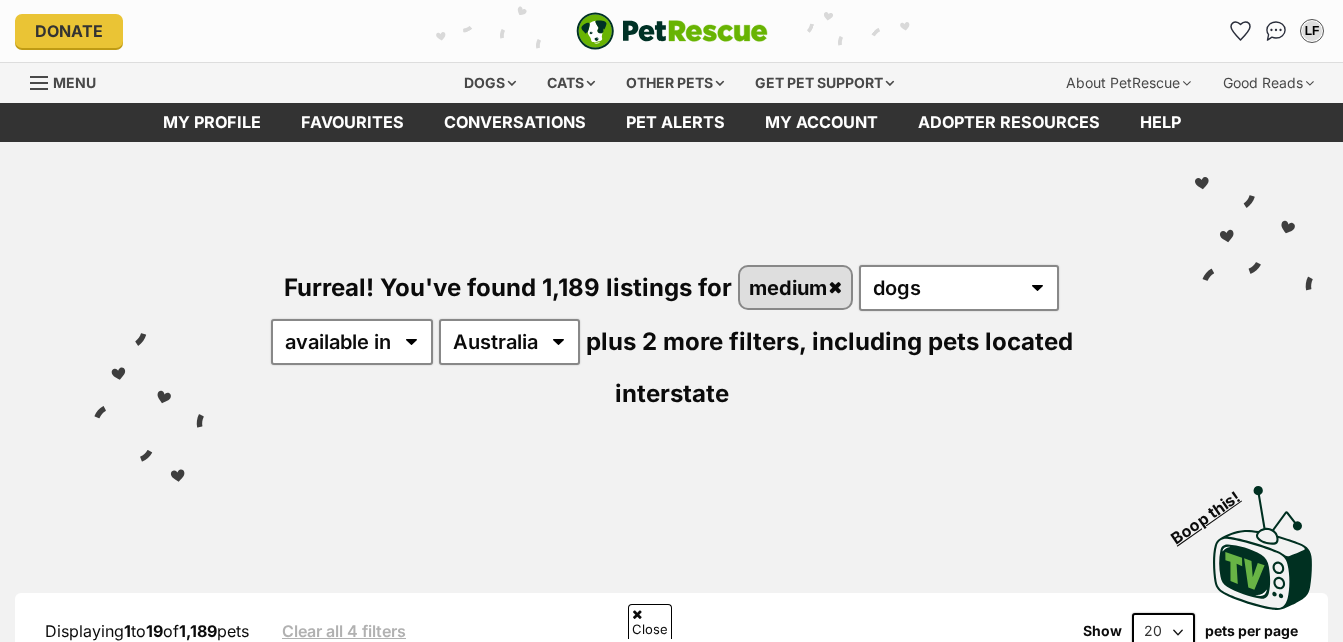 scroll, scrollTop: 500, scrollLeft: 0, axis: vertical 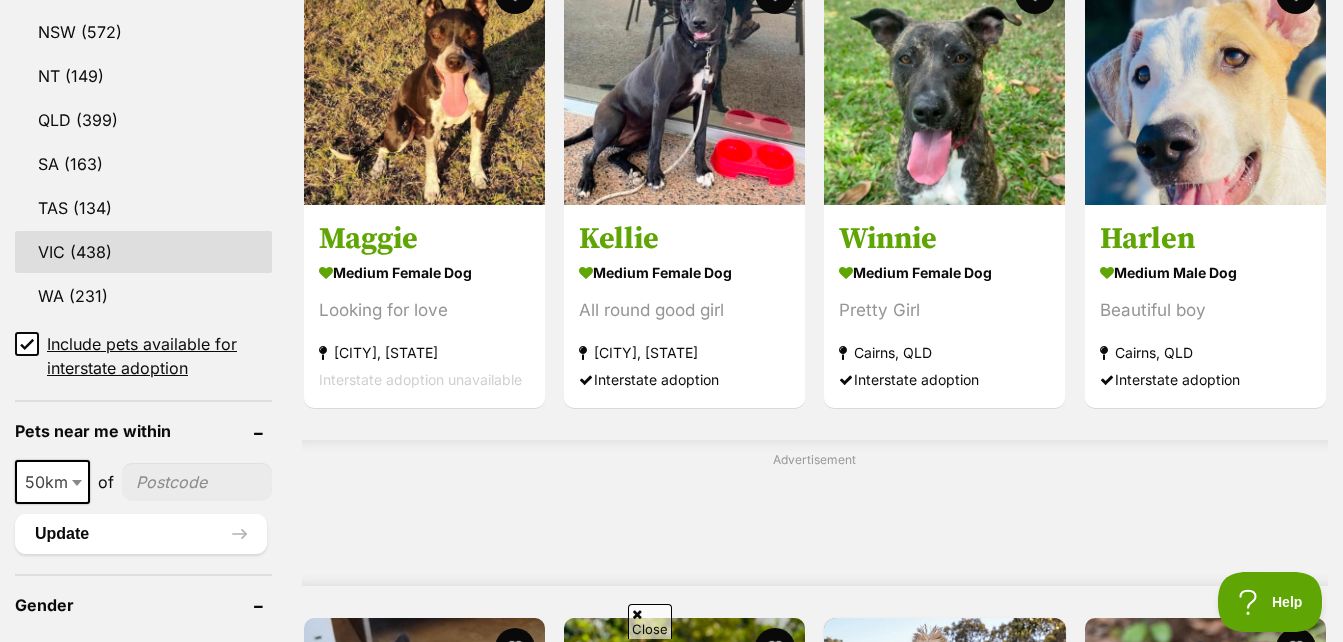 click on "VIC (438)" at bounding box center (143, 252) 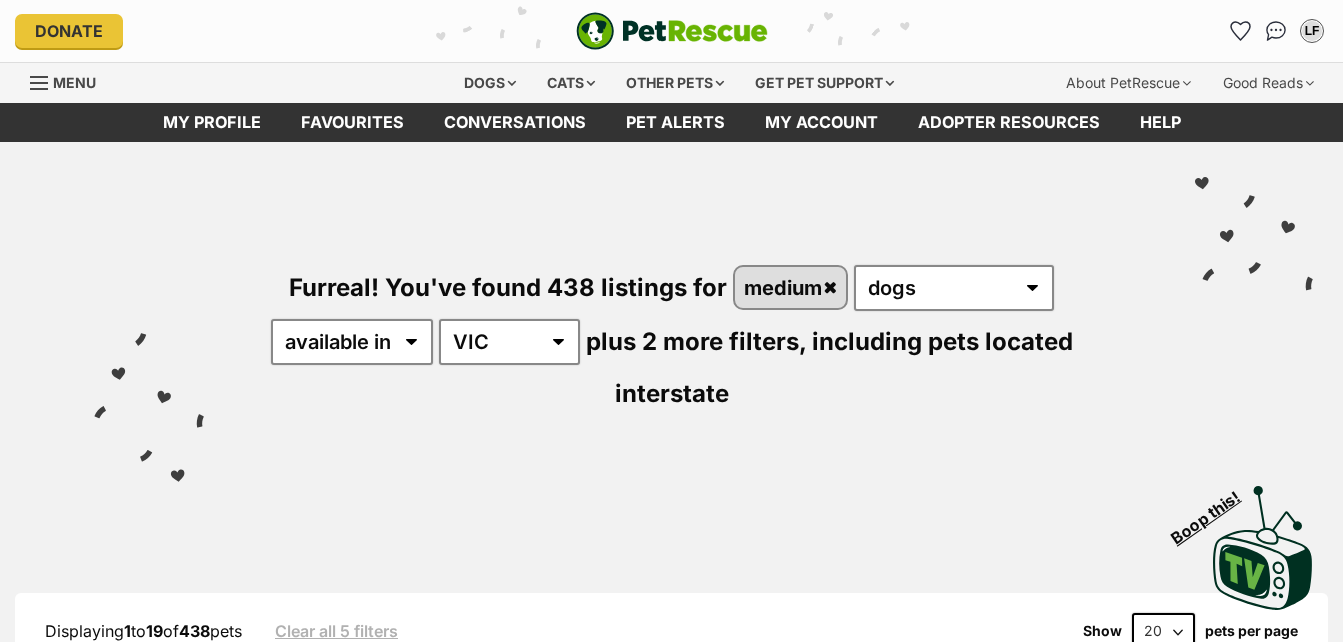 scroll, scrollTop: 0, scrollLeft: 0, axis: both 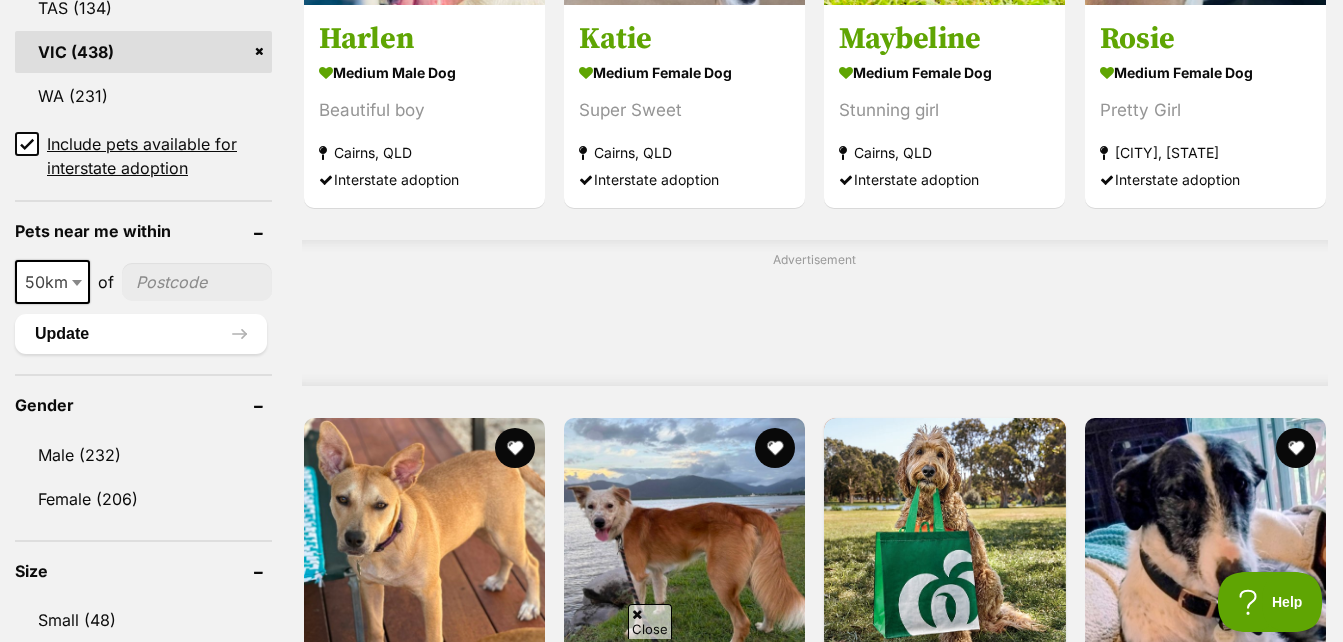 click at bounding box center [77, 283] 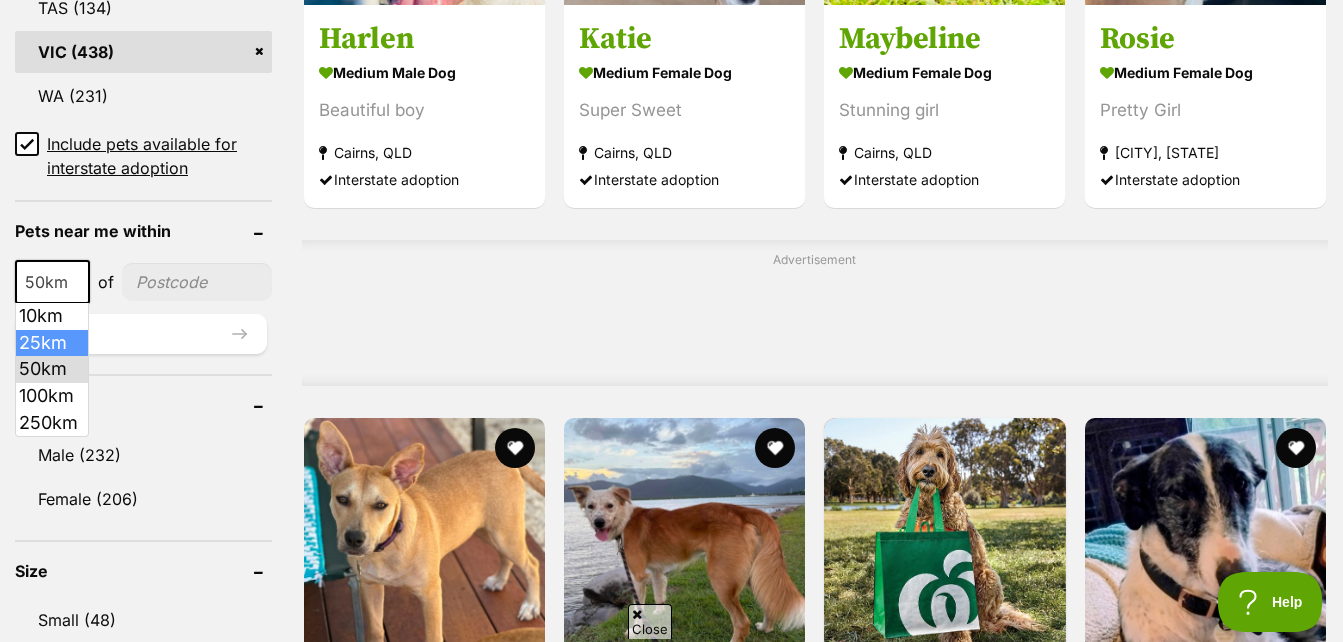select on "25" 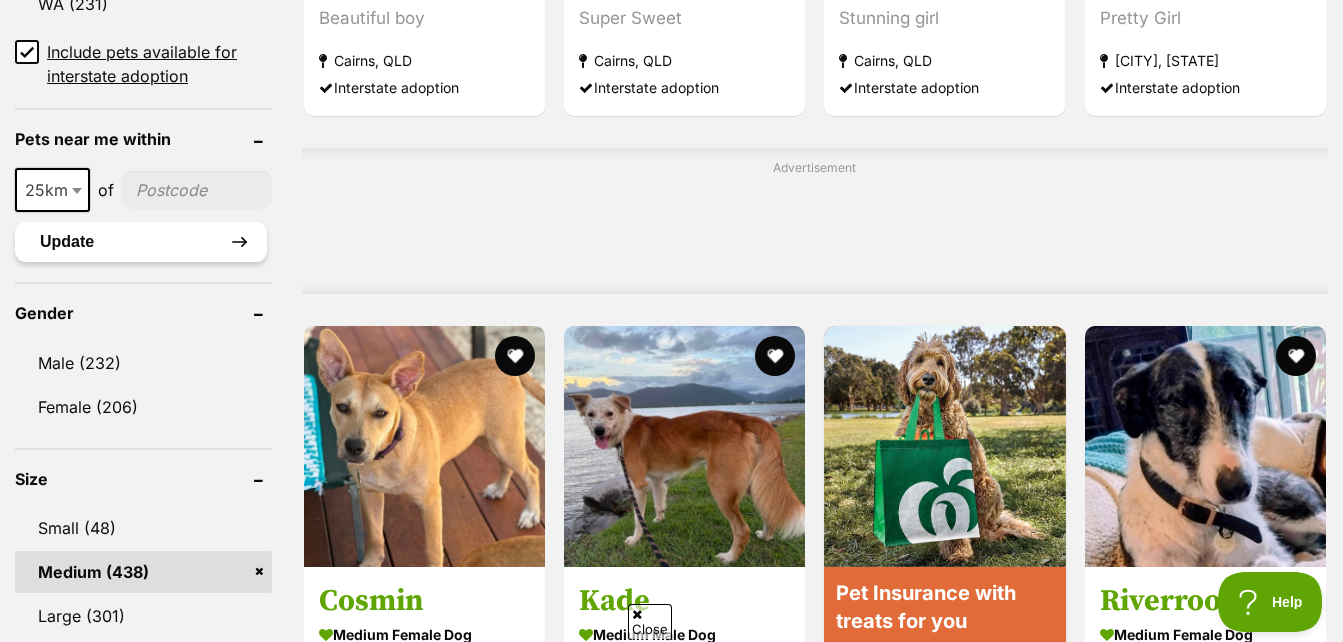 scroll, scrollTop: 1600, scrollLeft: 0, axis: vertical 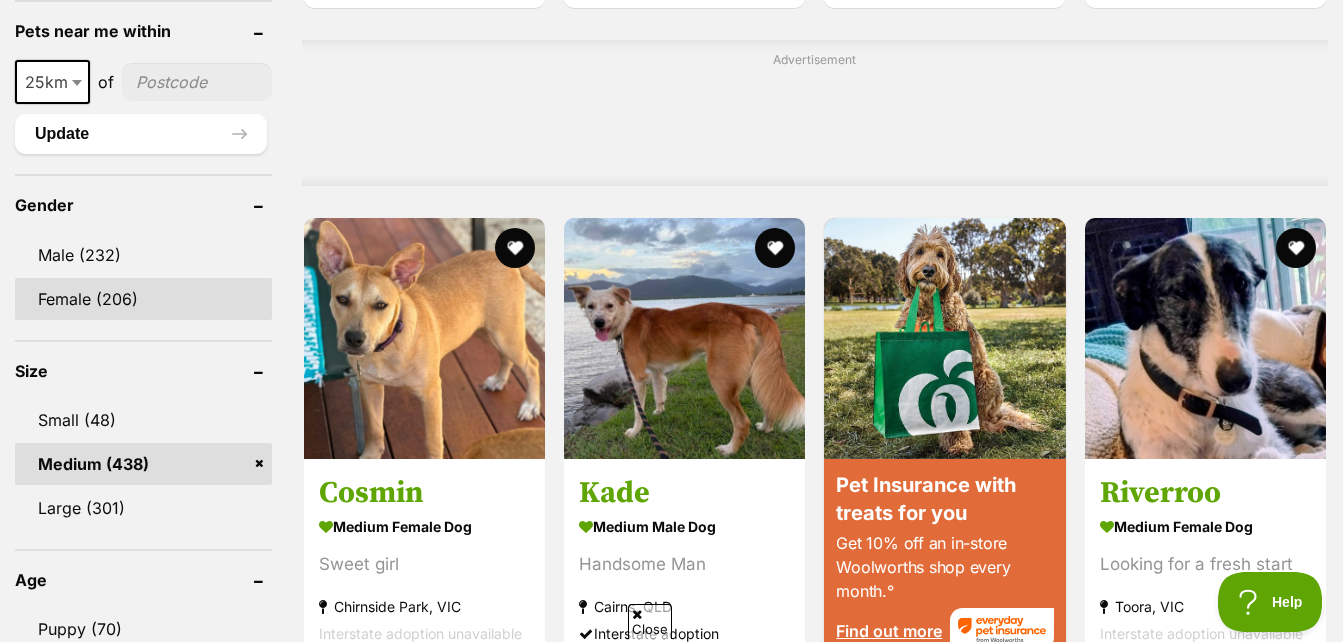 click on "Female (206)" at bounding box center [143, 299] 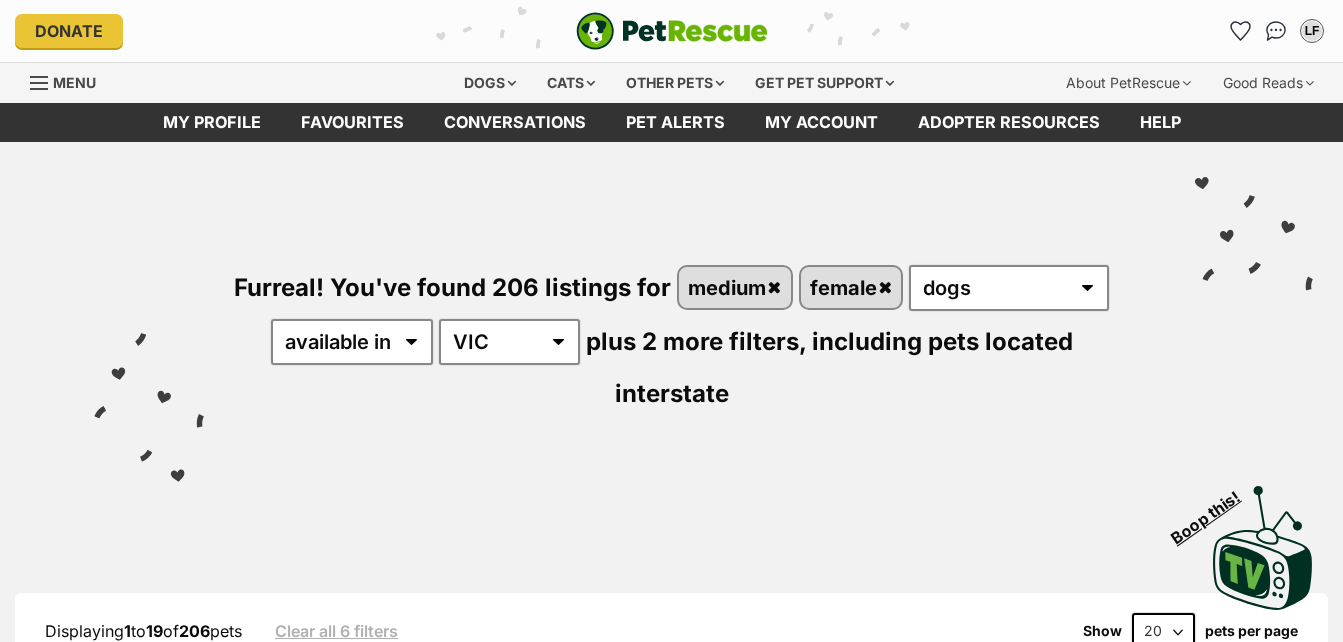 scroll, scrollTop: 0, scrollLeft: 0, axis: both 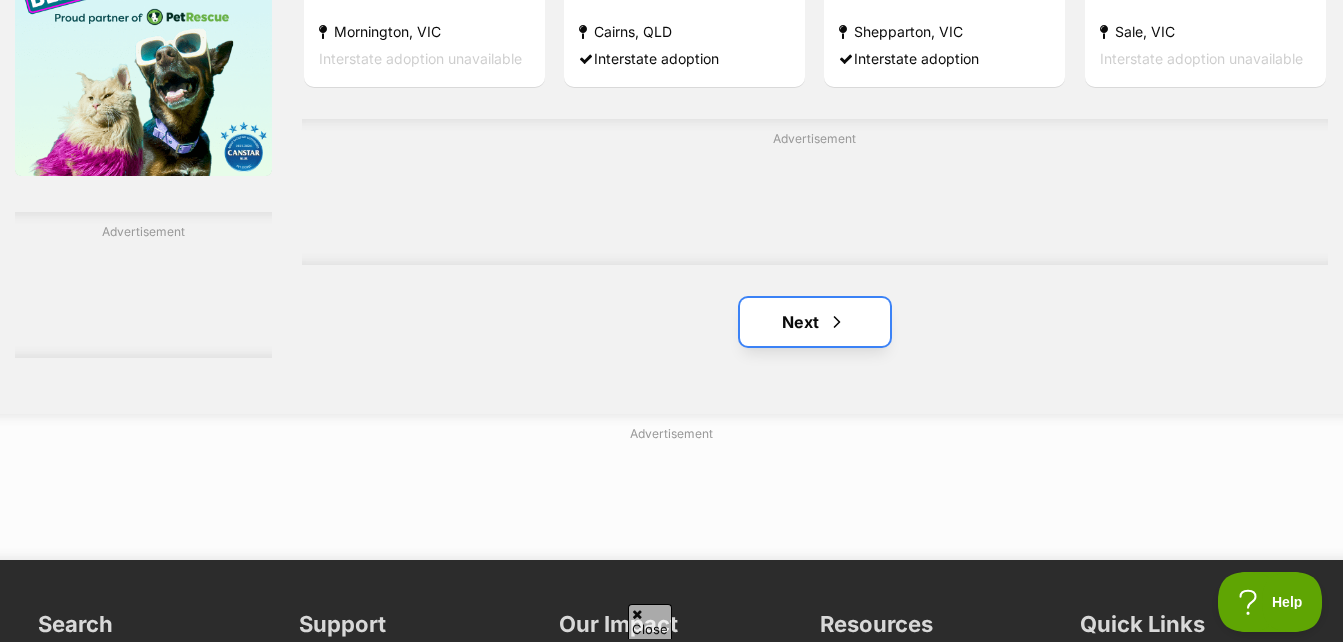 click on "Next" at bounding box center [815, 322] 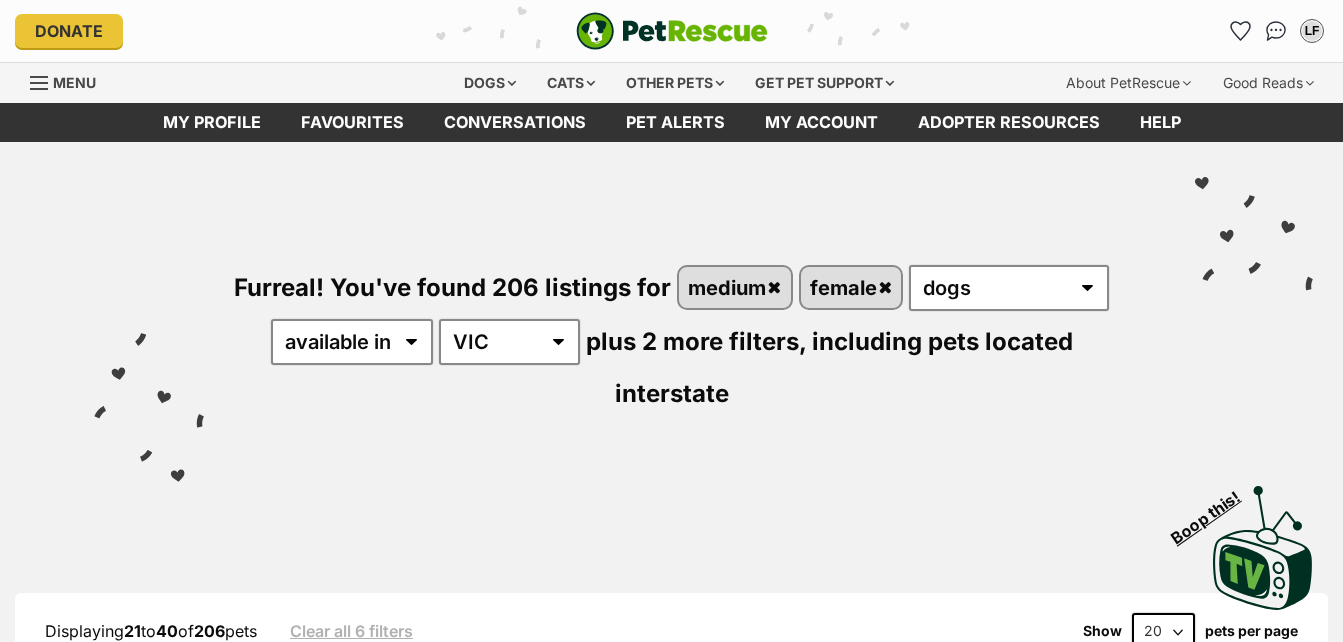 scroll, scrollTop: 0, scrollLeft: 0, axis: both 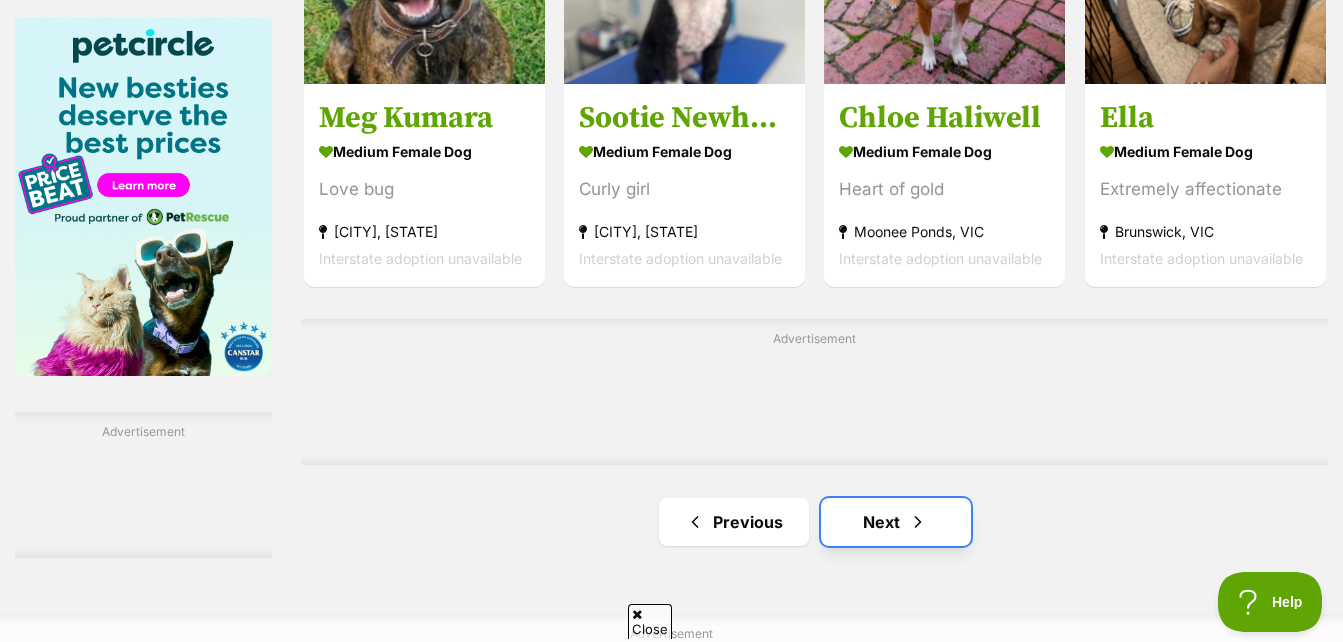click on "Next" at bounding box center [896, 522] 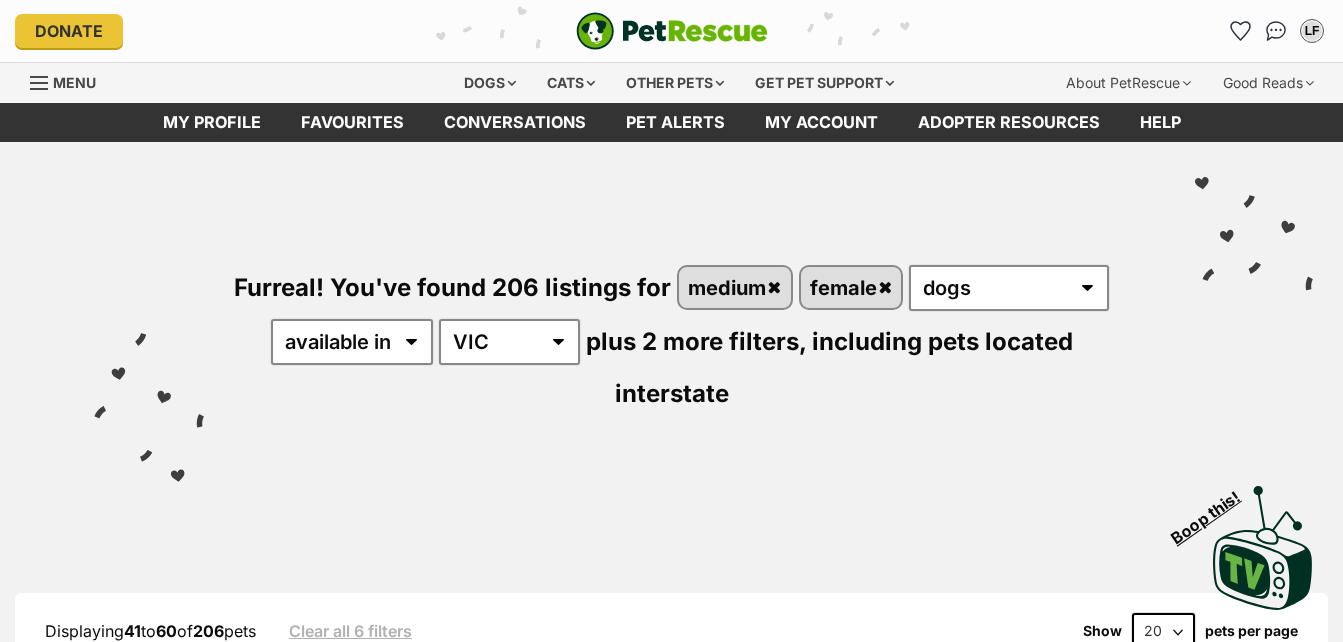 scroll, scrollTop: 0, scrollLeft: 0, axis: both 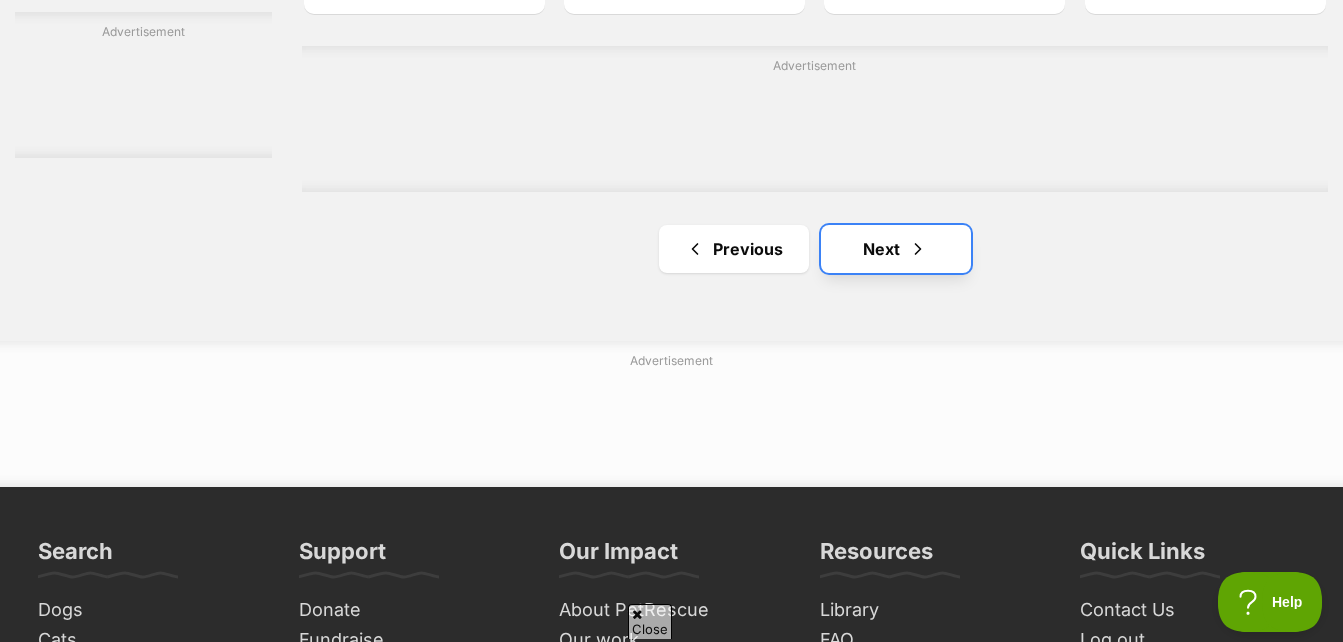 click on "Next" at bounding box center [896, 249] 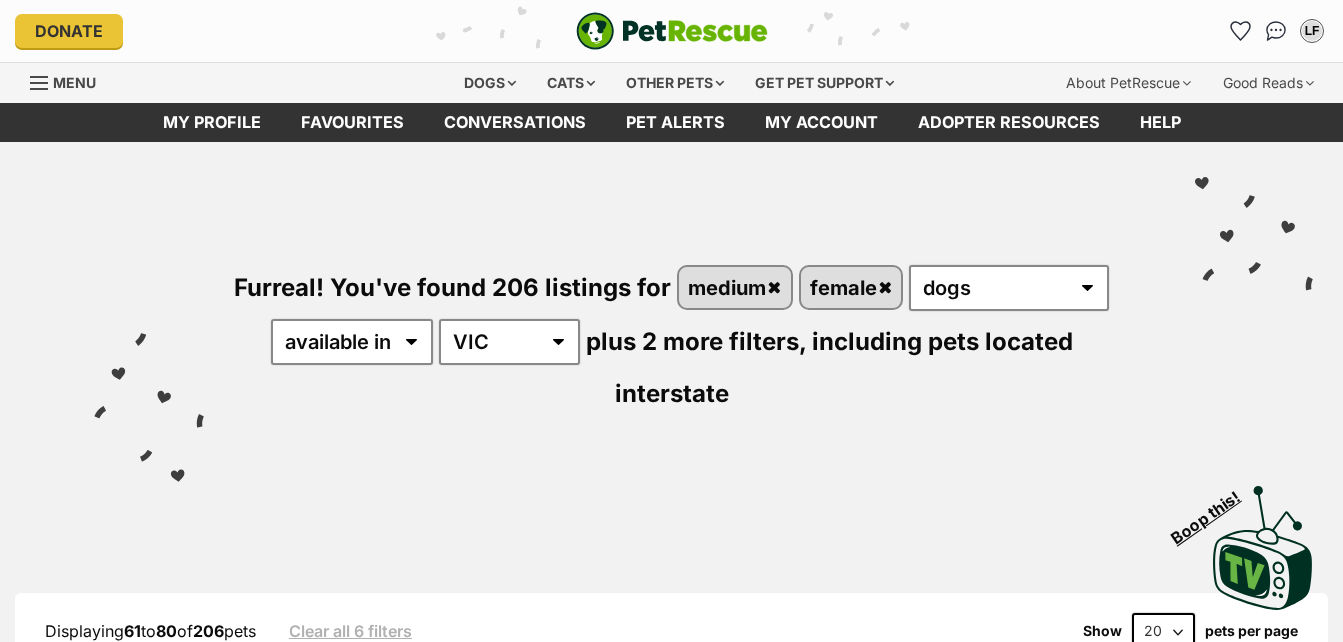 scroll, scrollTop: 0, scrollLeft: 0, axis: both 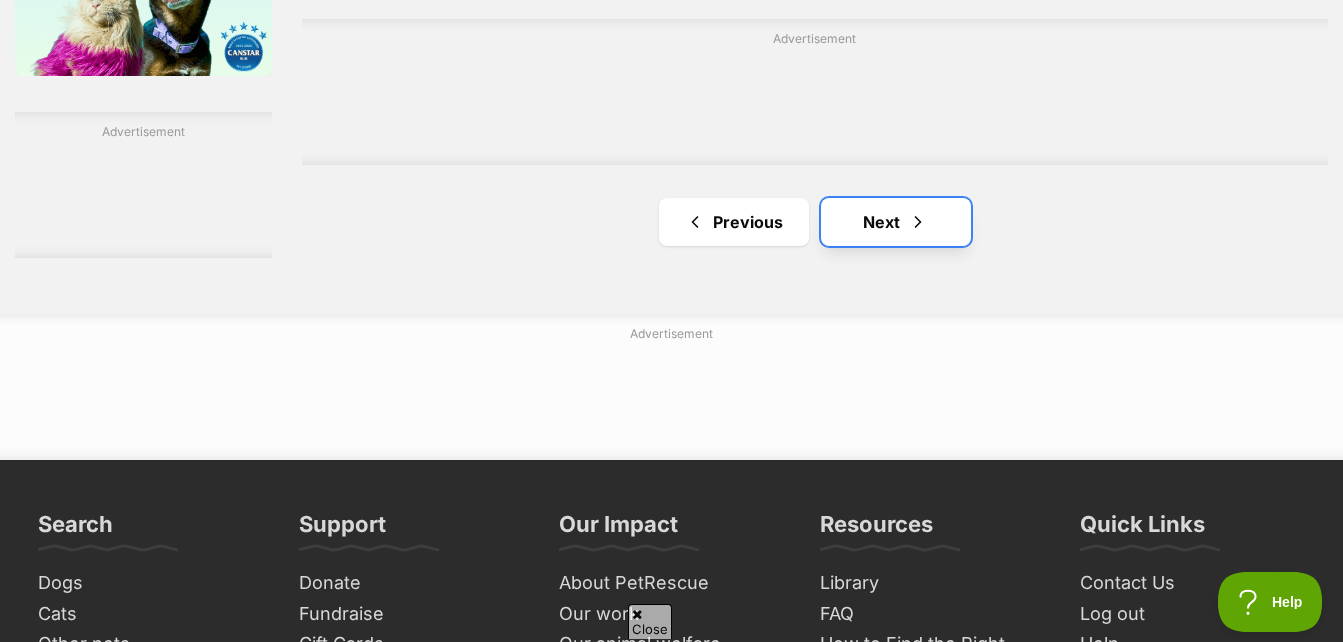 click on "Next" at bounding box center (896, 222) 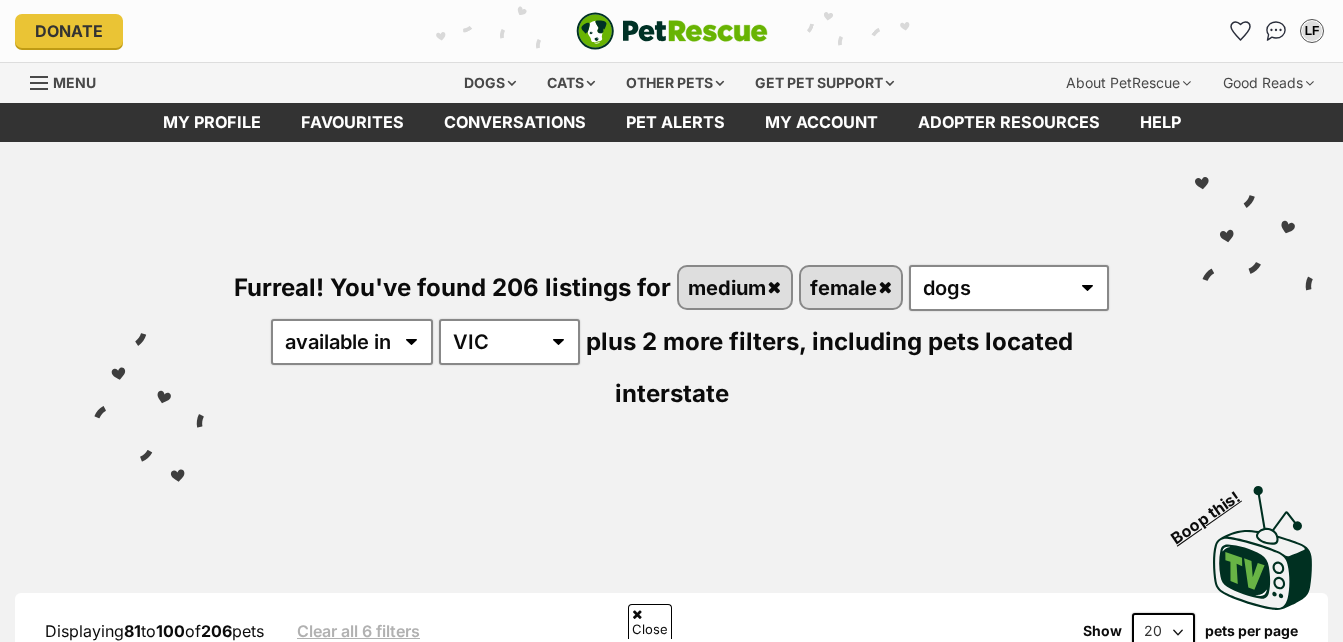 scroll, scrollTop: 400, scrollLeft: 0, axis: vertical 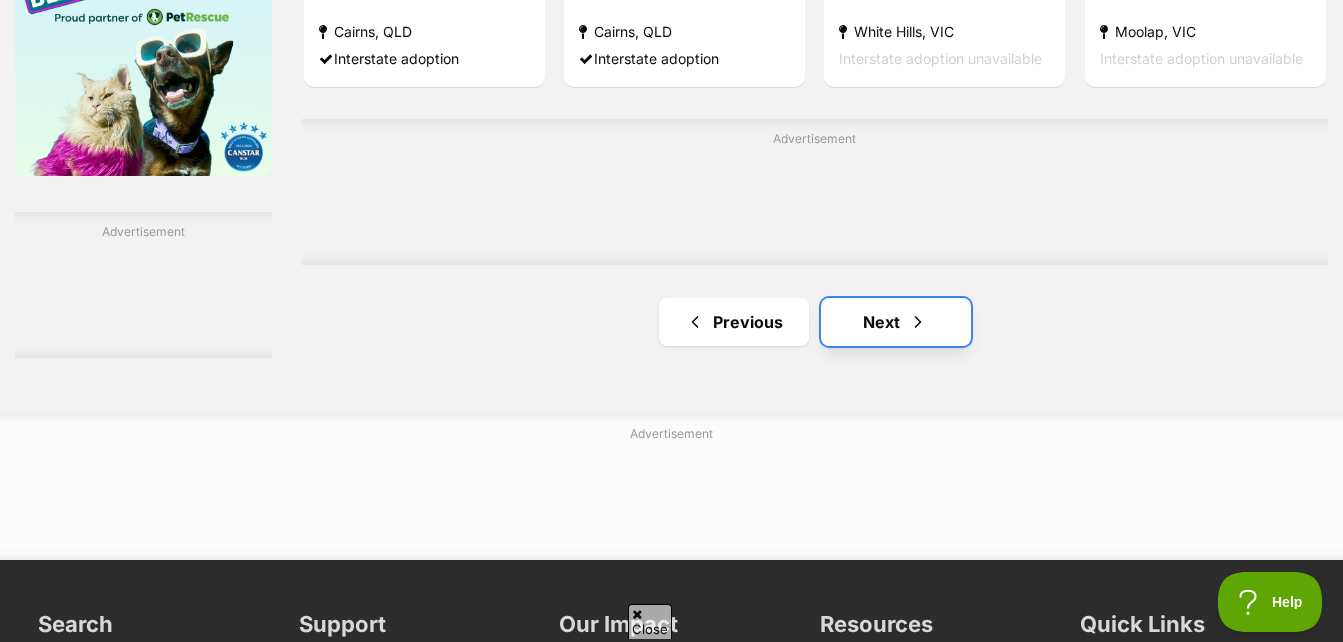 click on "Next" at bounding box center [896, 322] 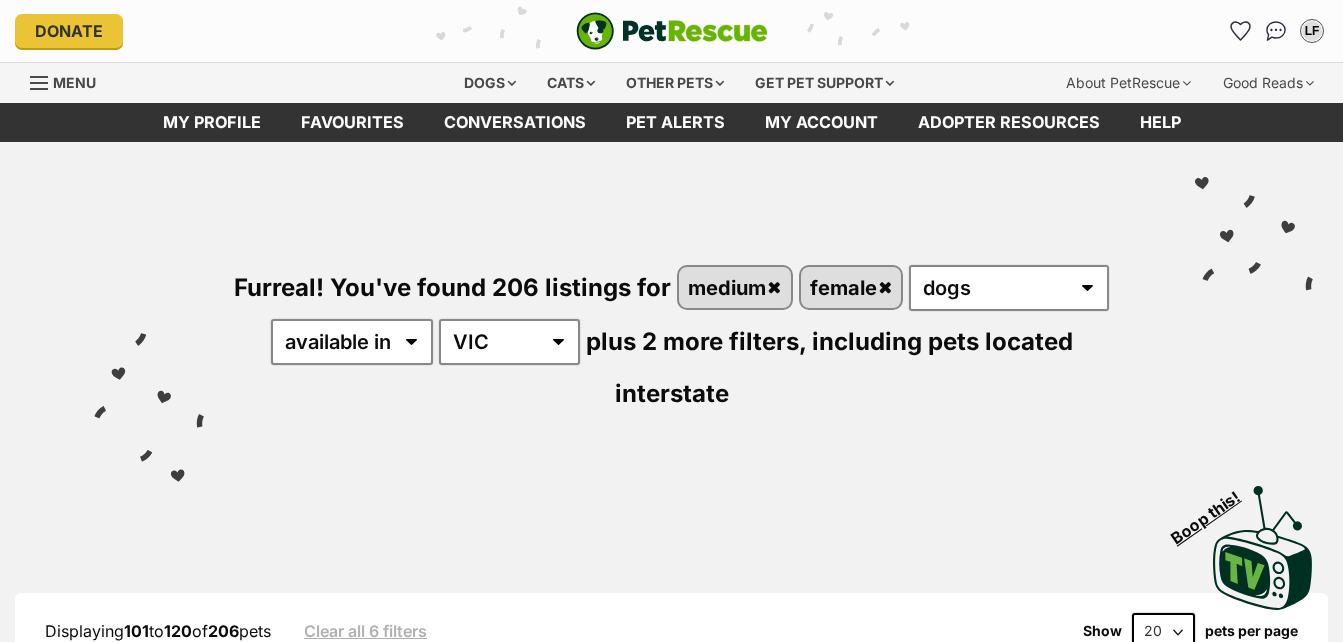 scroll, scrollTop: 0, scrollLeft: 0, axis: both 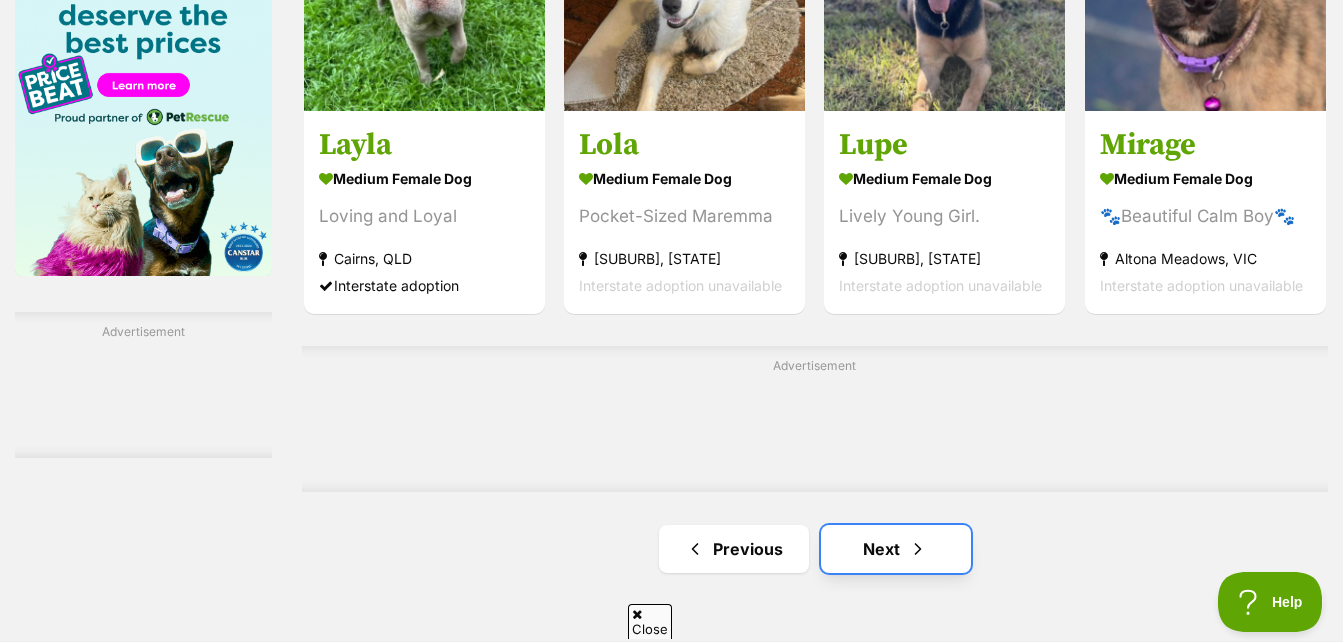 click on "Next" at bounding box center (896, 549) 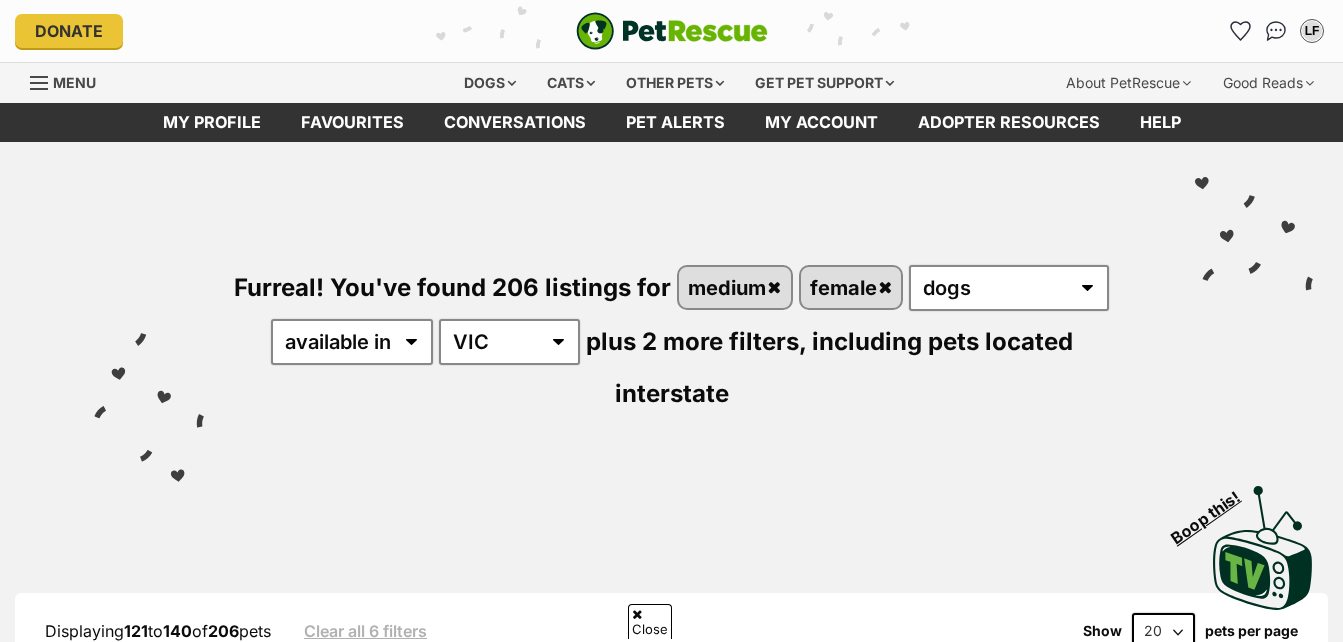 scroll, scrollTop: 400, scrollLeft: 0, axis: vertical 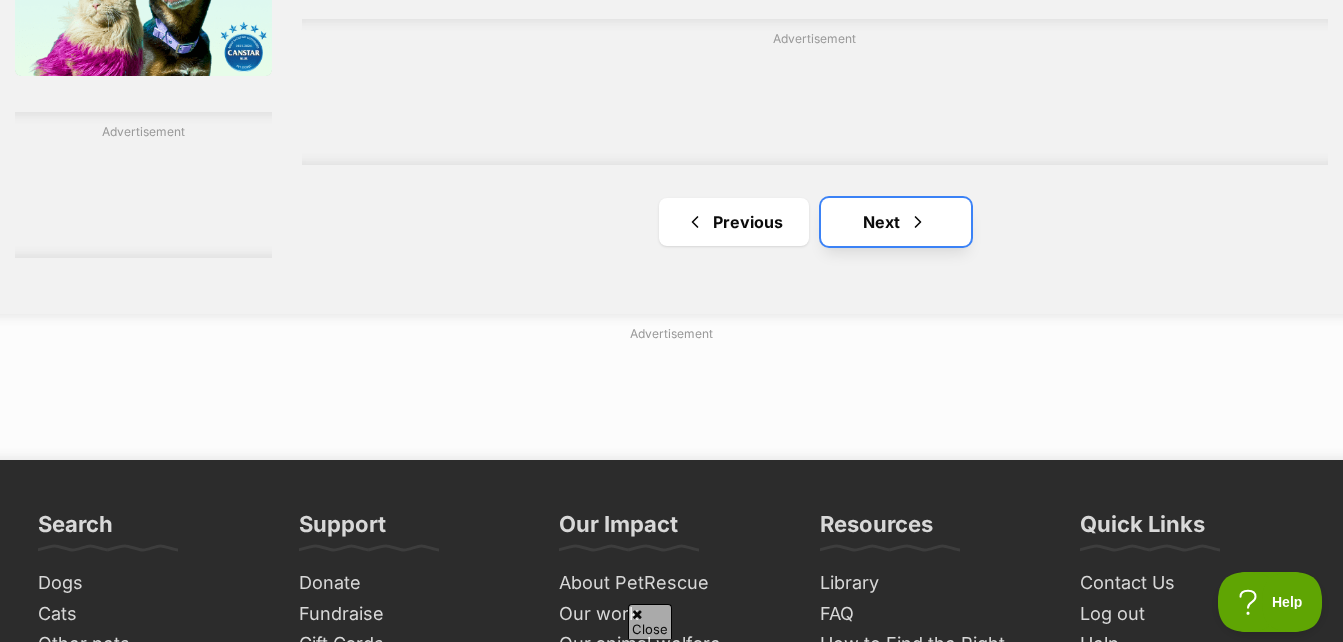 click on "Next" at bounding box center [896, 222] 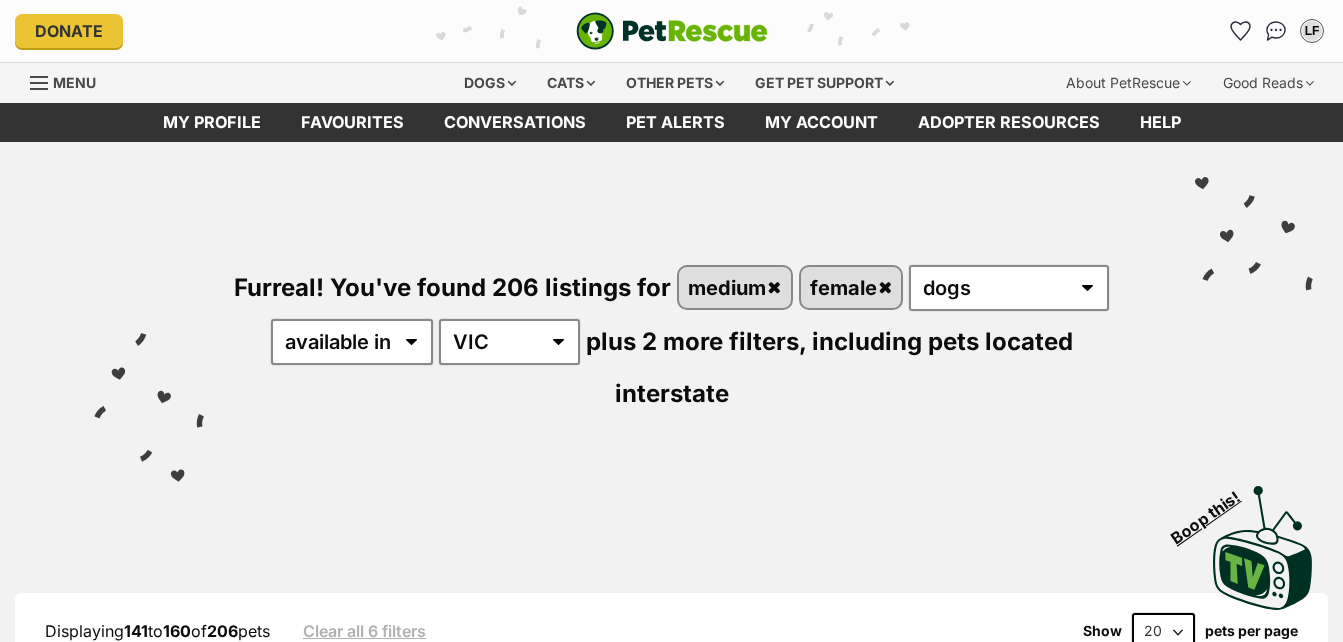 scroll, scrollTop: 0, scrollLeft: 0, axis: both 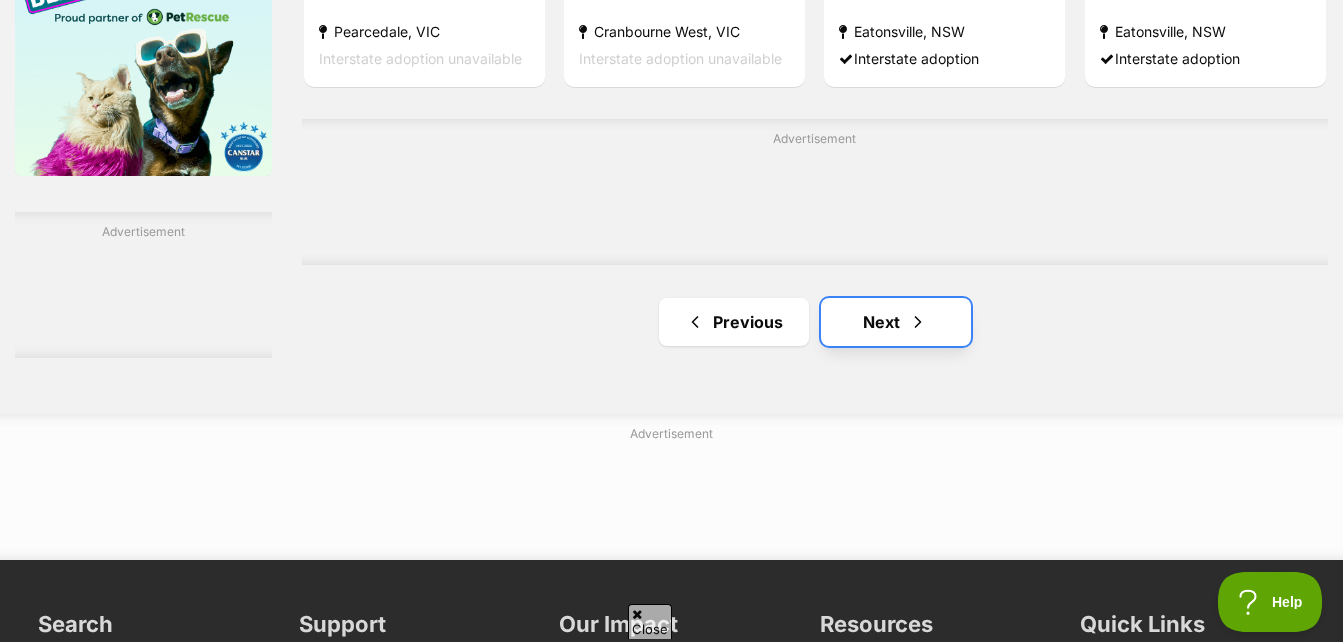 click on "Next" at bounding box center (896, 322) 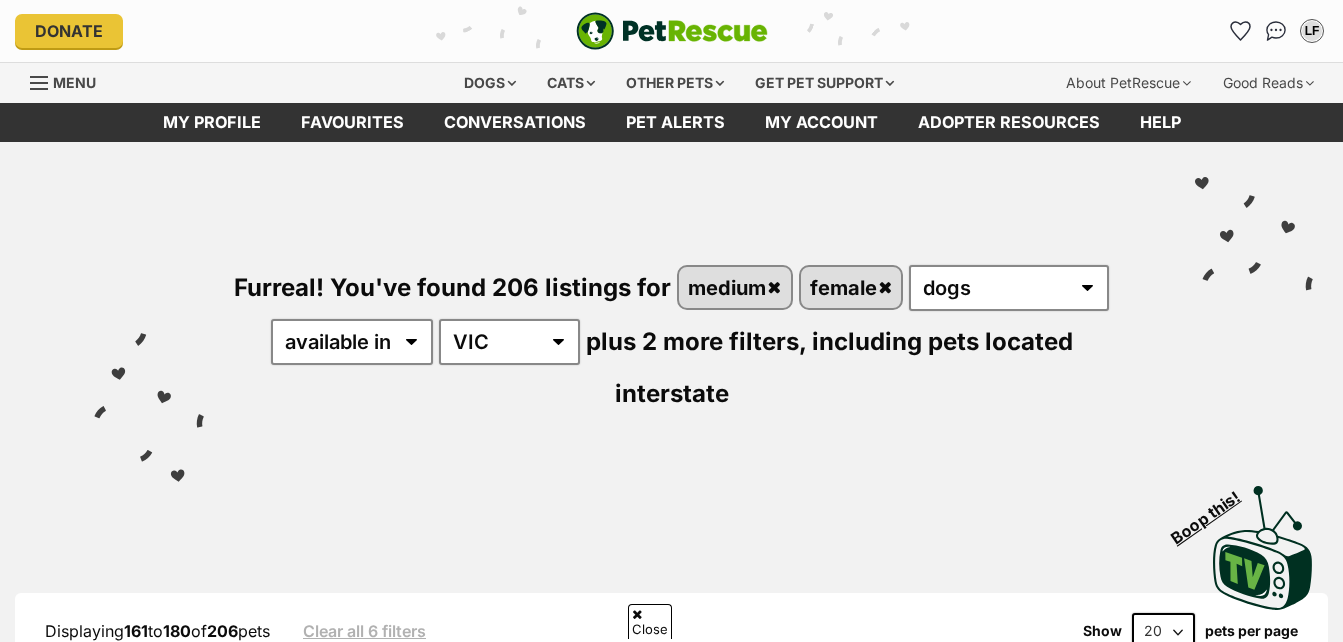 scroll, scrollTop: 400, scrollLeft: 0, axis: vertical 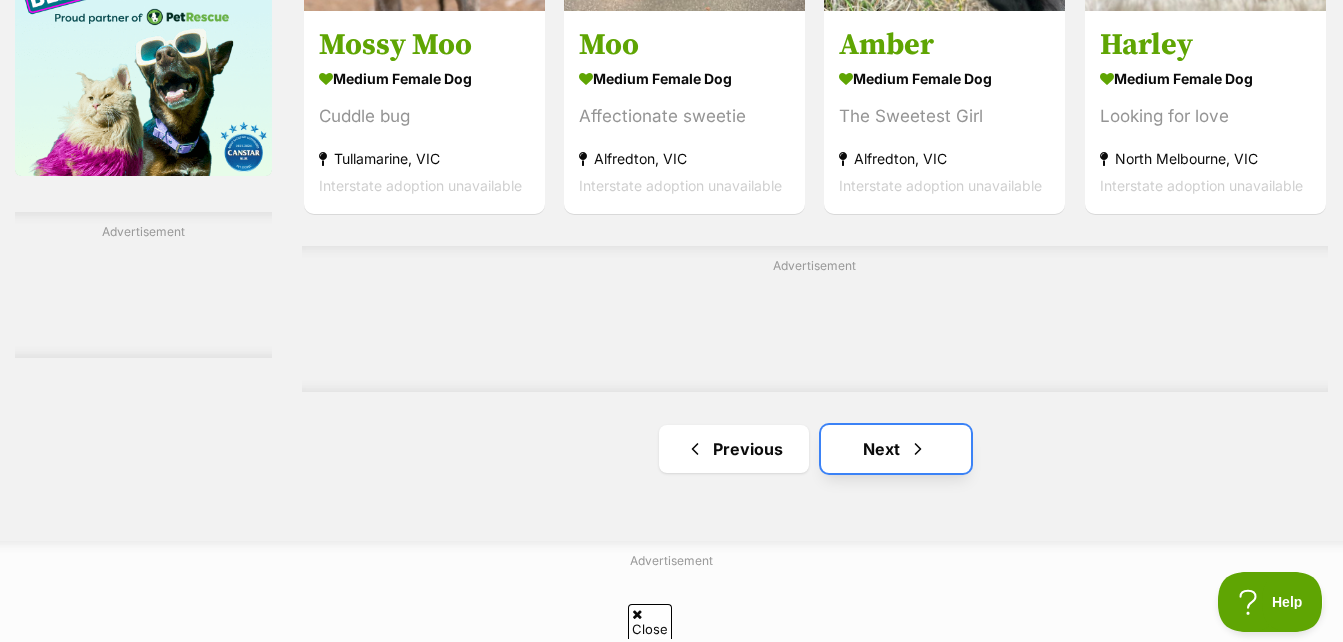 click on "Next" at bounding box center (896, 449) 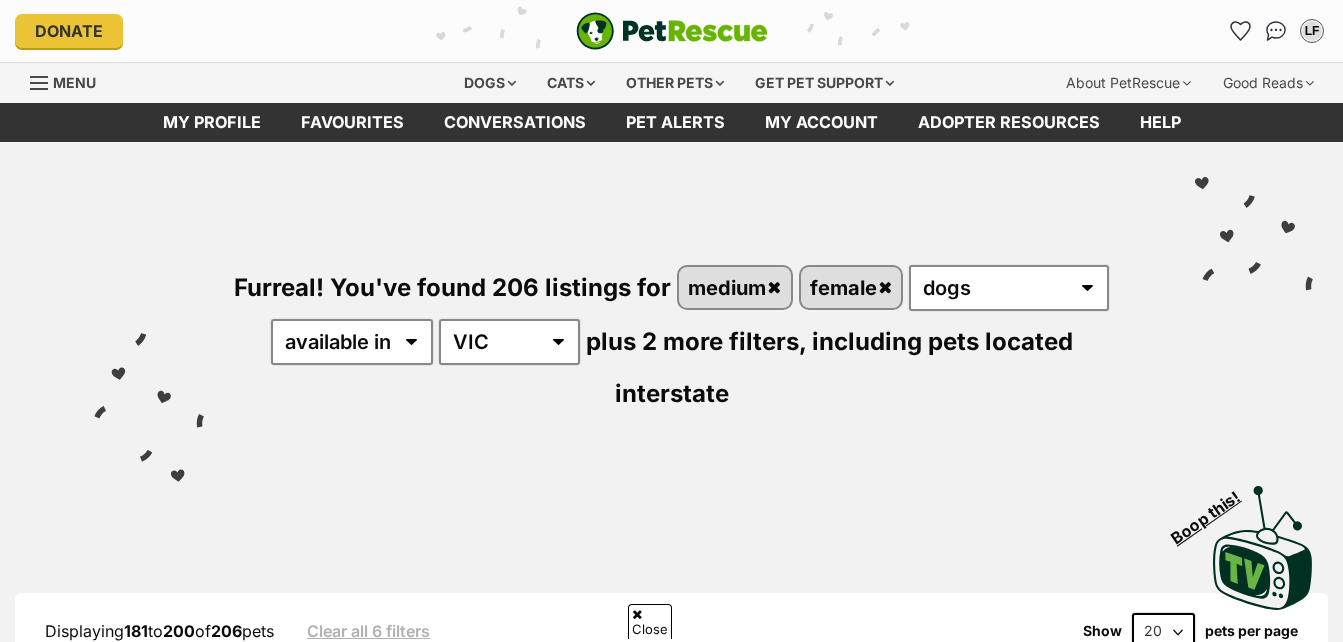 scroll, scrollTop: 400, scrollLeft: 0, axis: vertical 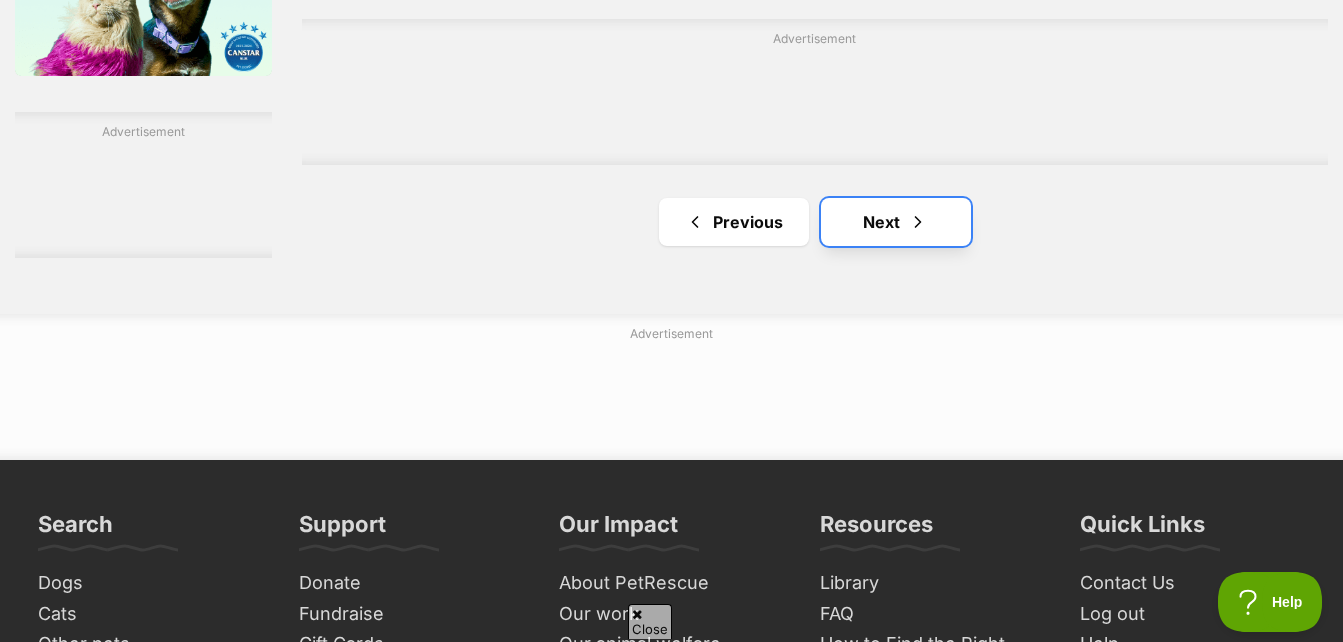 click on "Next" at bounding box center [896, 222] 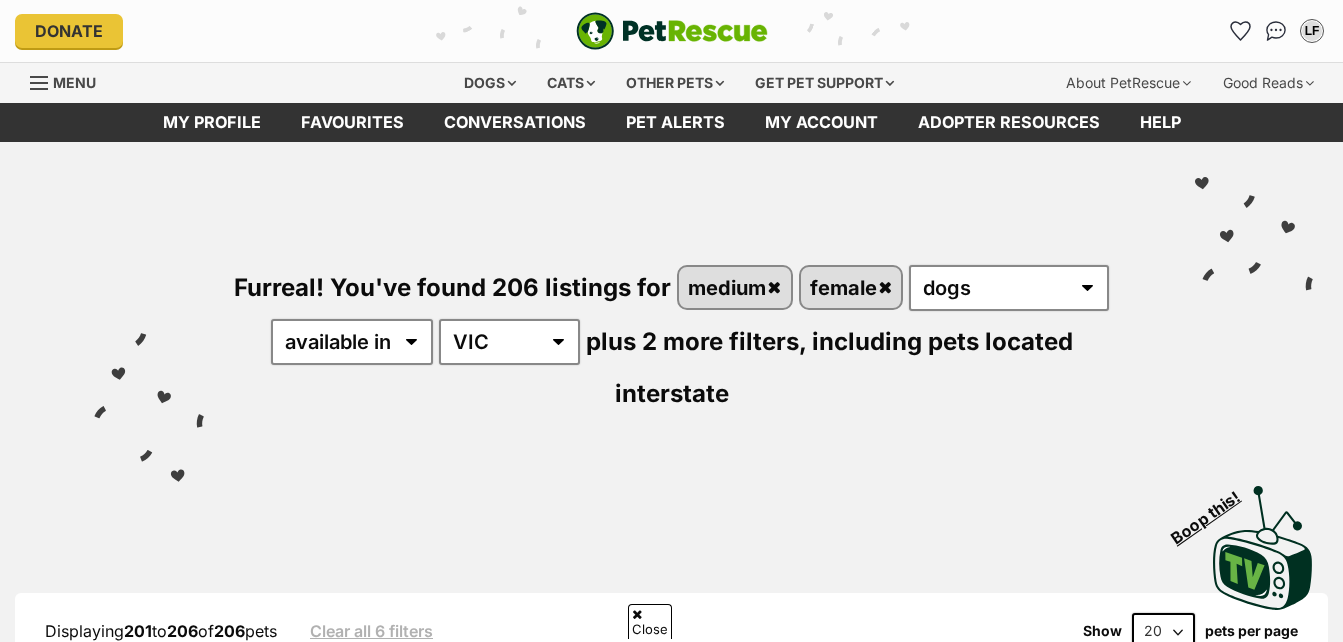 scroll, scrollTop: 400, scrollLeft: 0, axis: vertical 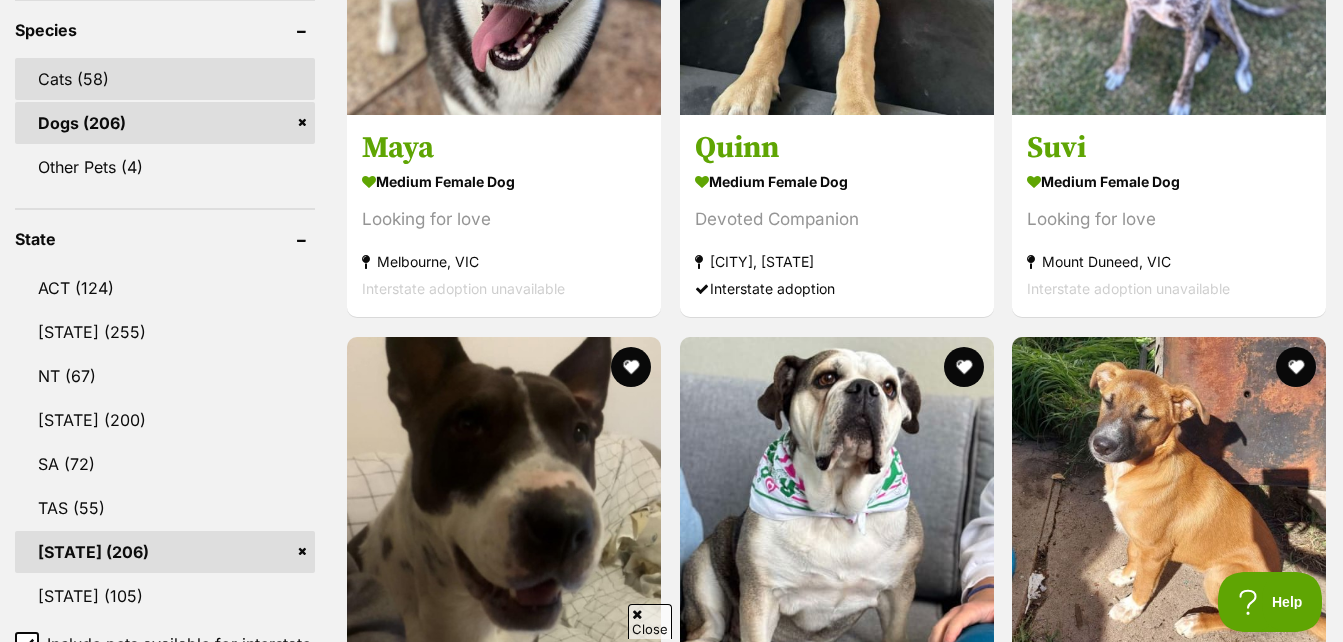 click on "Cats (58)" at bounding box center (165, 79) 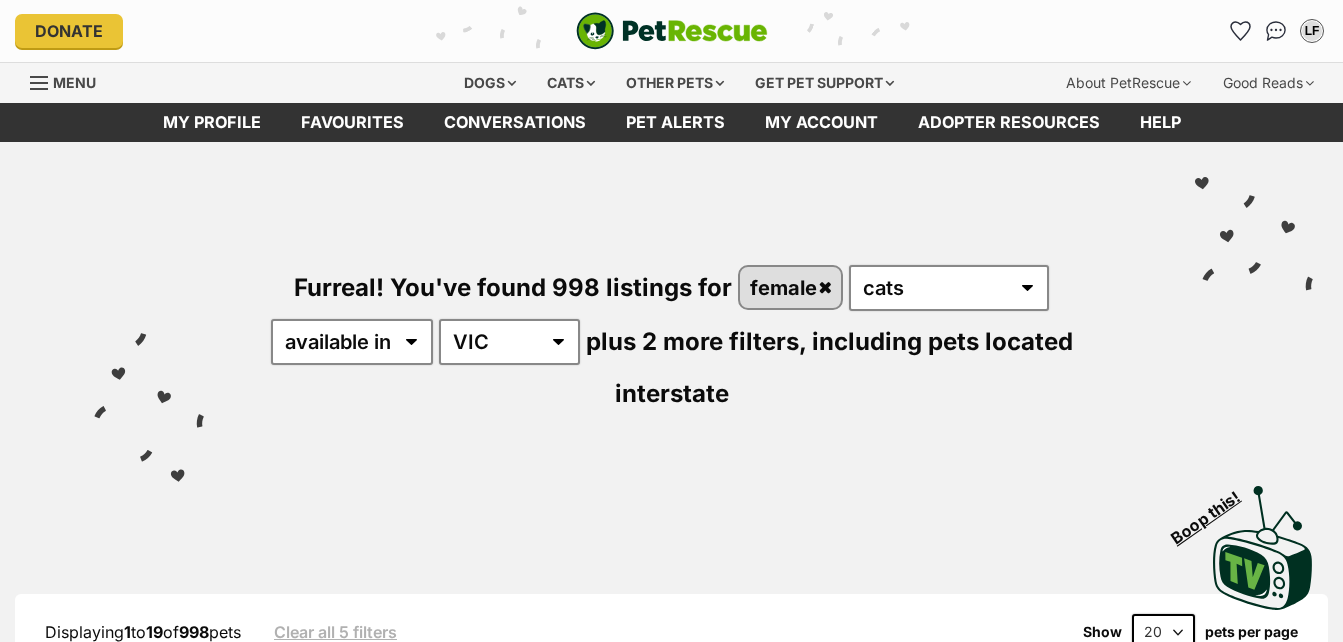 scroll, scrollTop: 0, scrollLeft: 0, axis: both 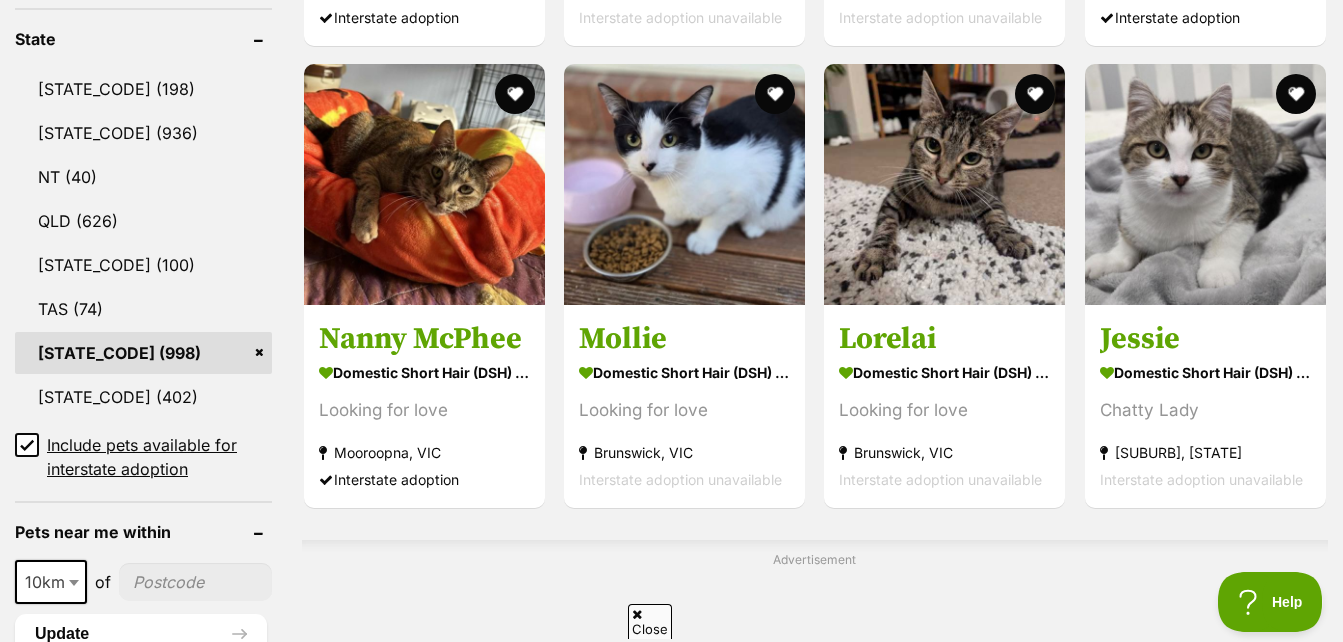 click on "[STATE_CODE] (998)" at bounding box center (143, 353) 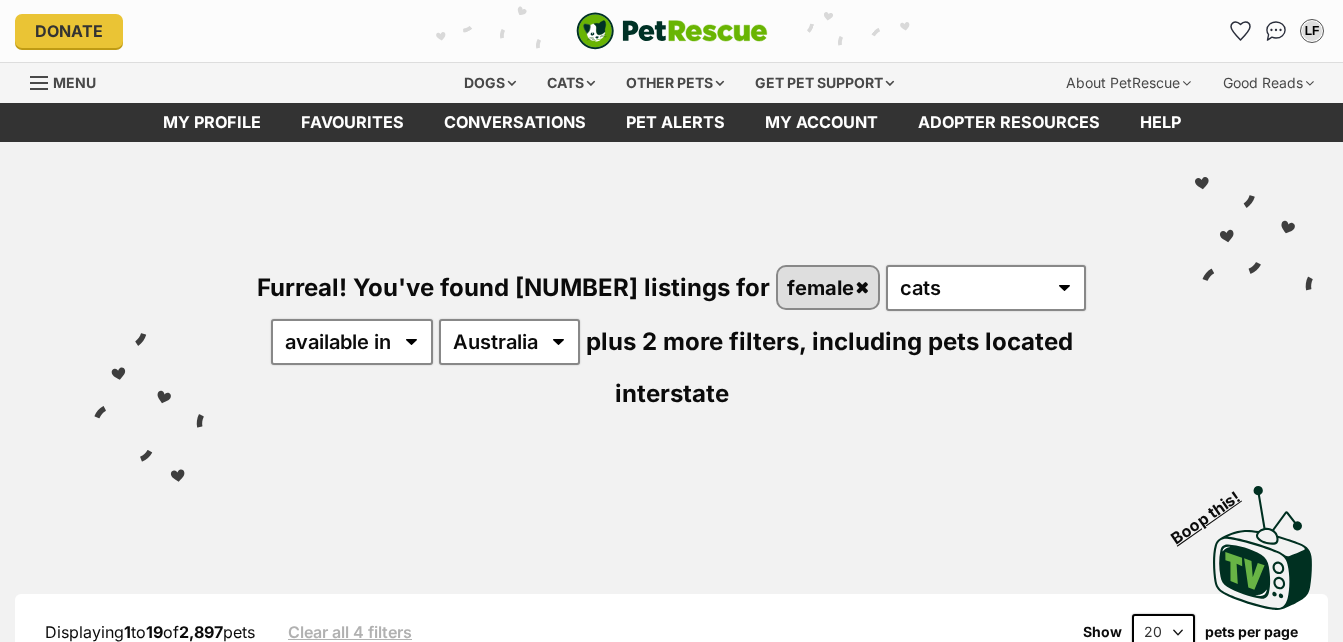 scroll, scrollTop: 0, scrollLeft: 0, axis: both 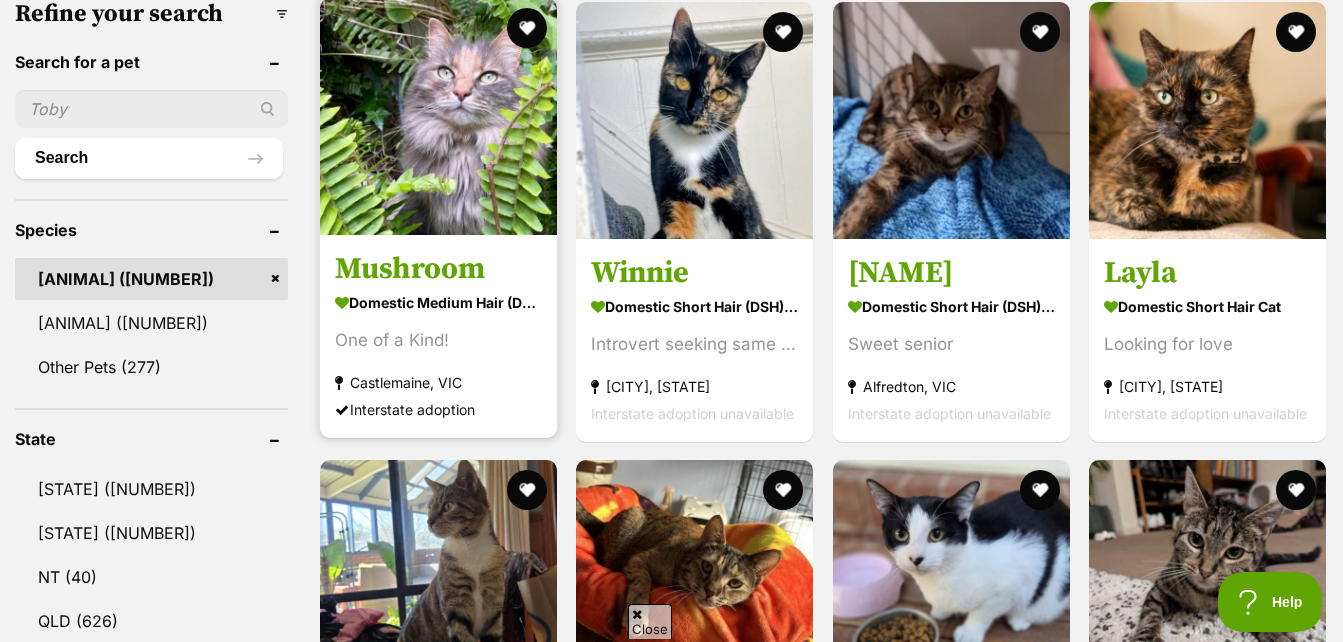 click at bounding box center (438, 116) 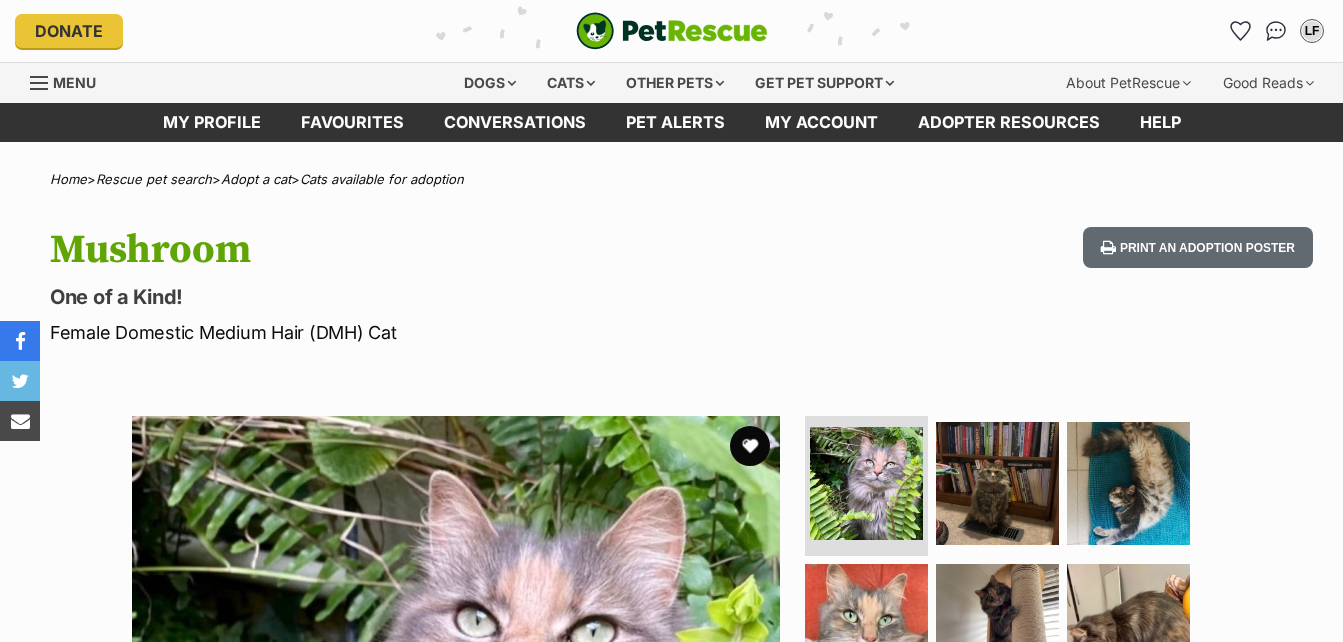 scroll, scrollTop: 0, scrollLeft: 0, axis: both 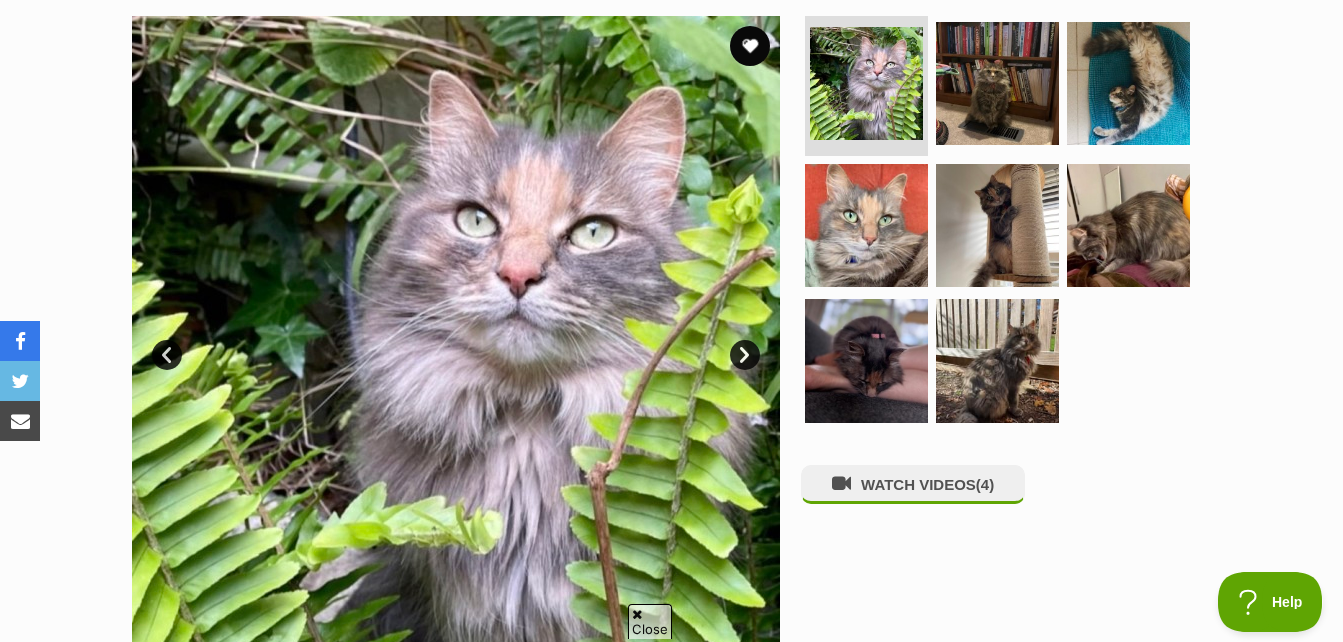 click on "Next" at bounding box center [745, 355] 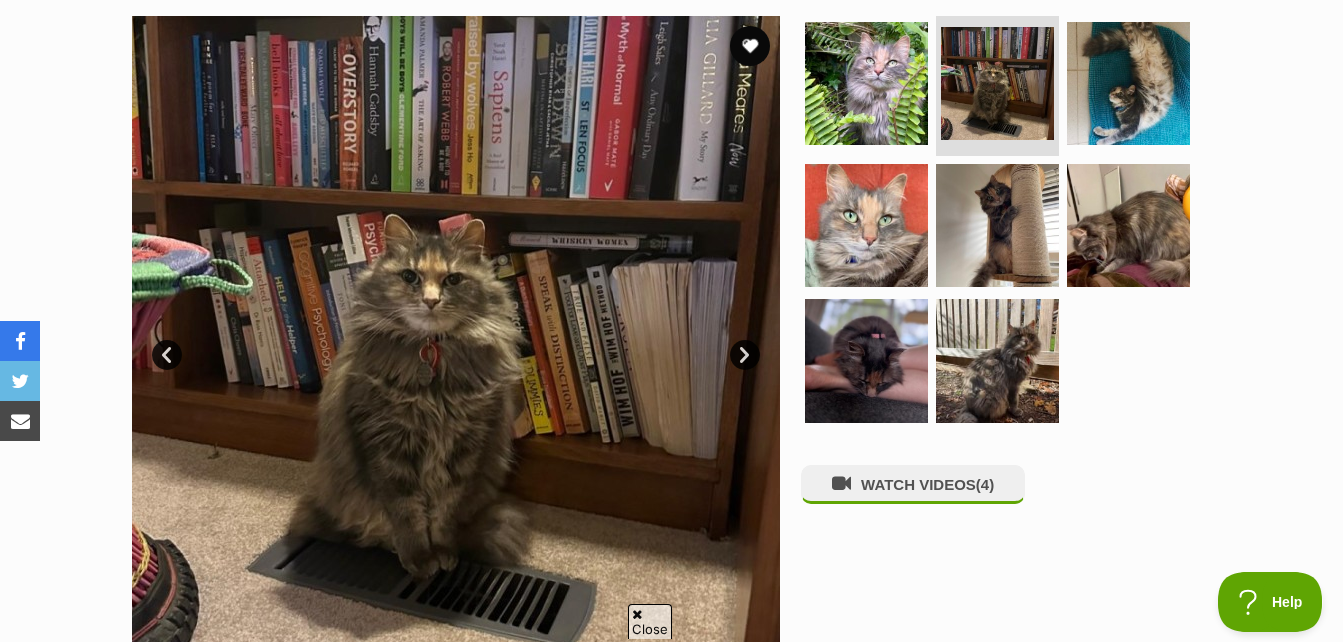 click on "Next" at bounding box center [745, 355] 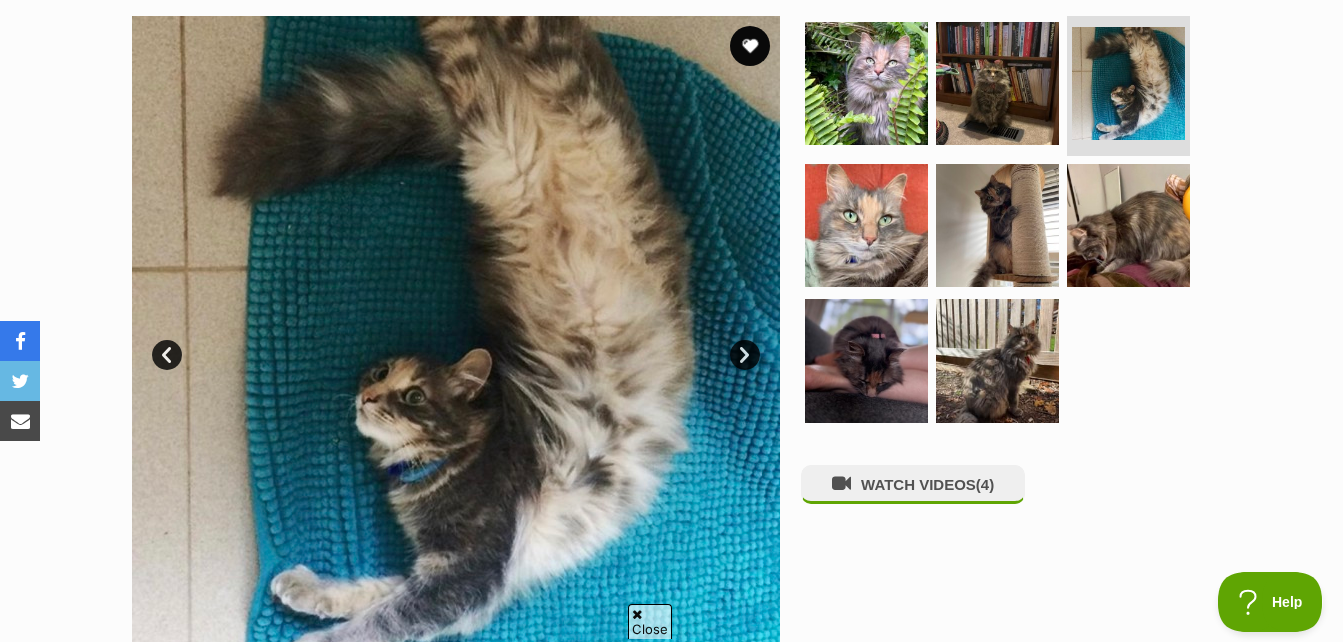 click on "Next" at bounding box center [745, 355] 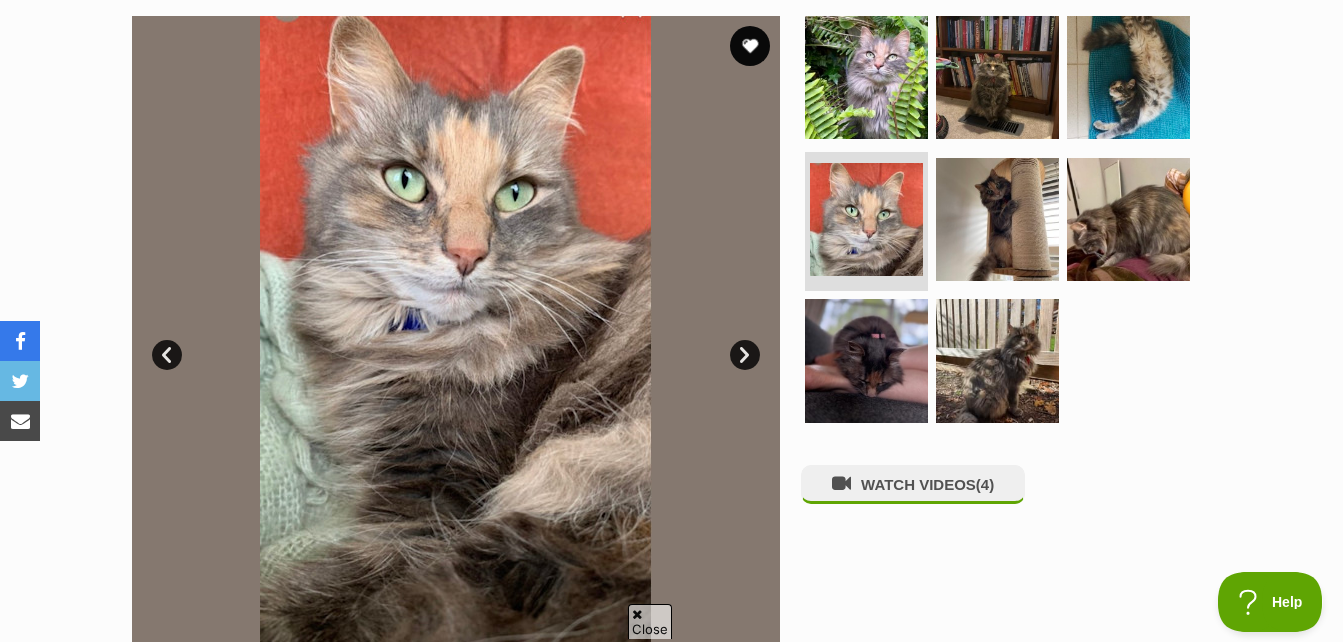 click on "Next" at bounding box center [745, 355] 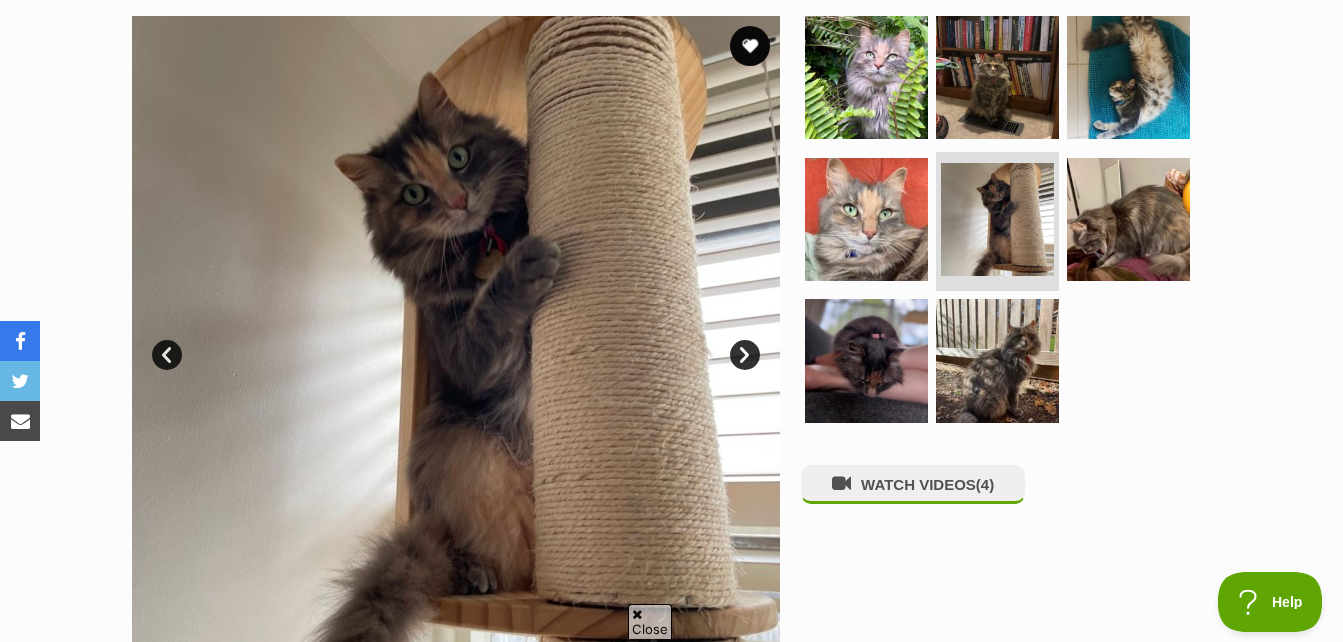click on "Next" at bounding box center [745, 355] 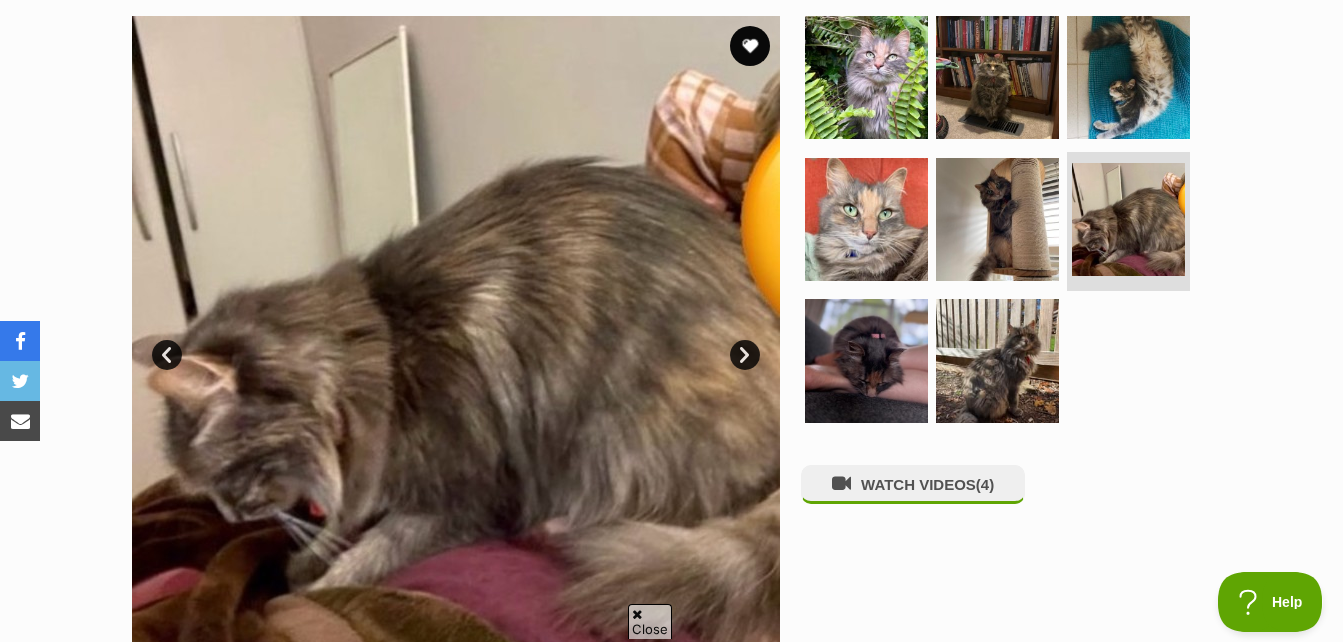 click on "Next" at bounding box center (745, 355) 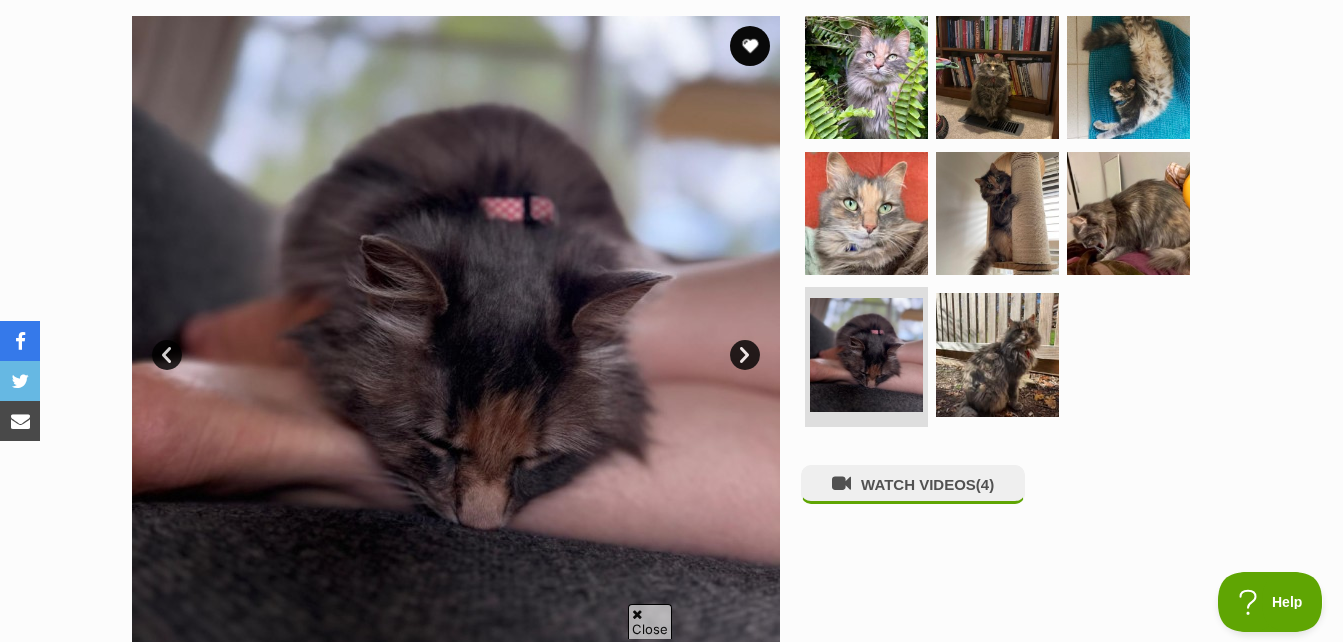 click on "Next" at bounding box center (745, 355) 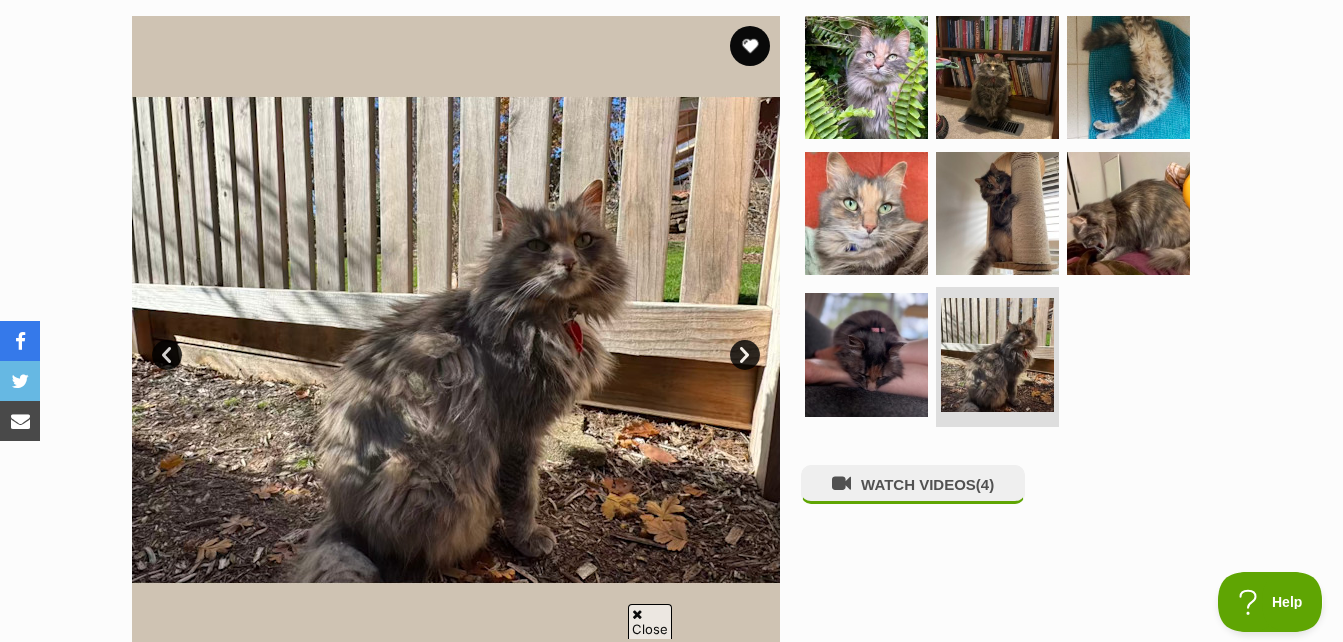 click on "Next" at bounding box center [745, 355] 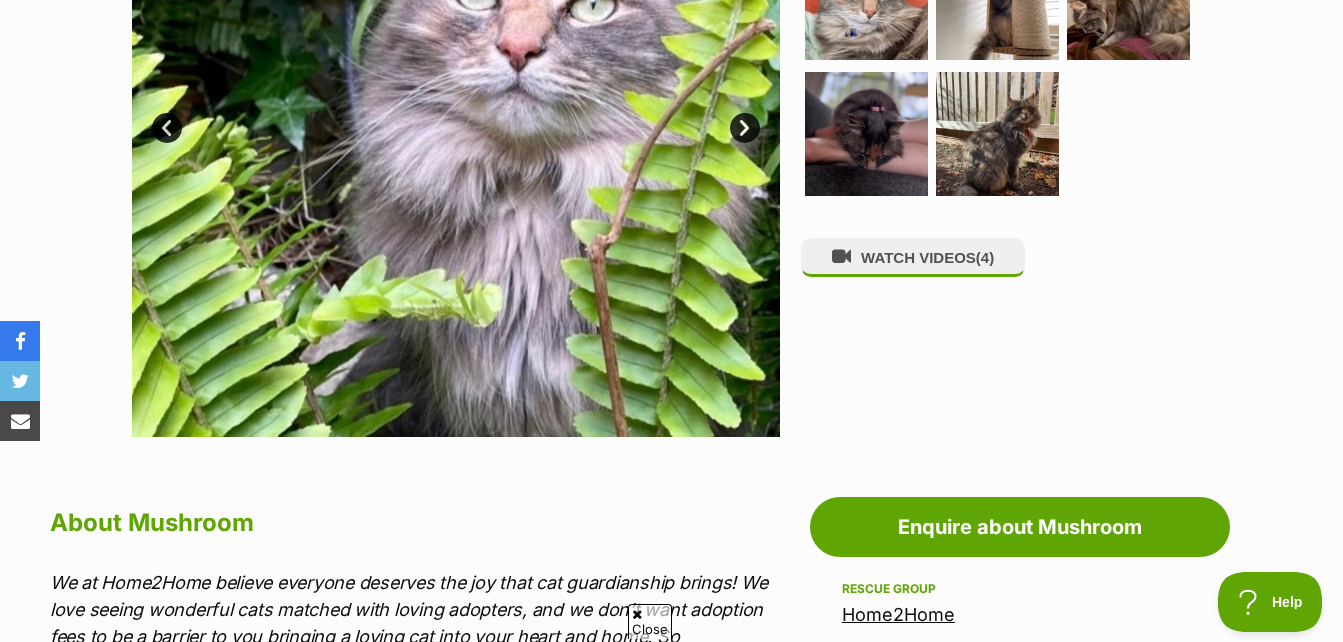 scroll, scrollTop: 1000, scrollLeft: 0, axis: vertical 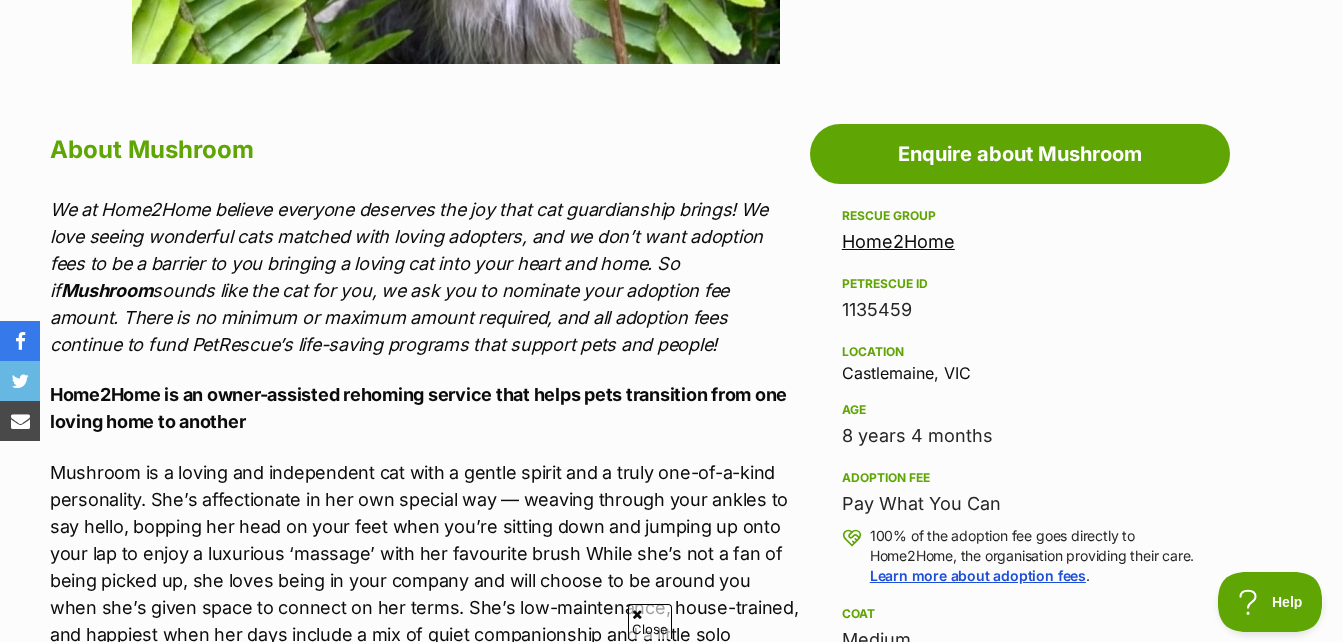 click on "Home2Home" at bounding box center (898, 241) 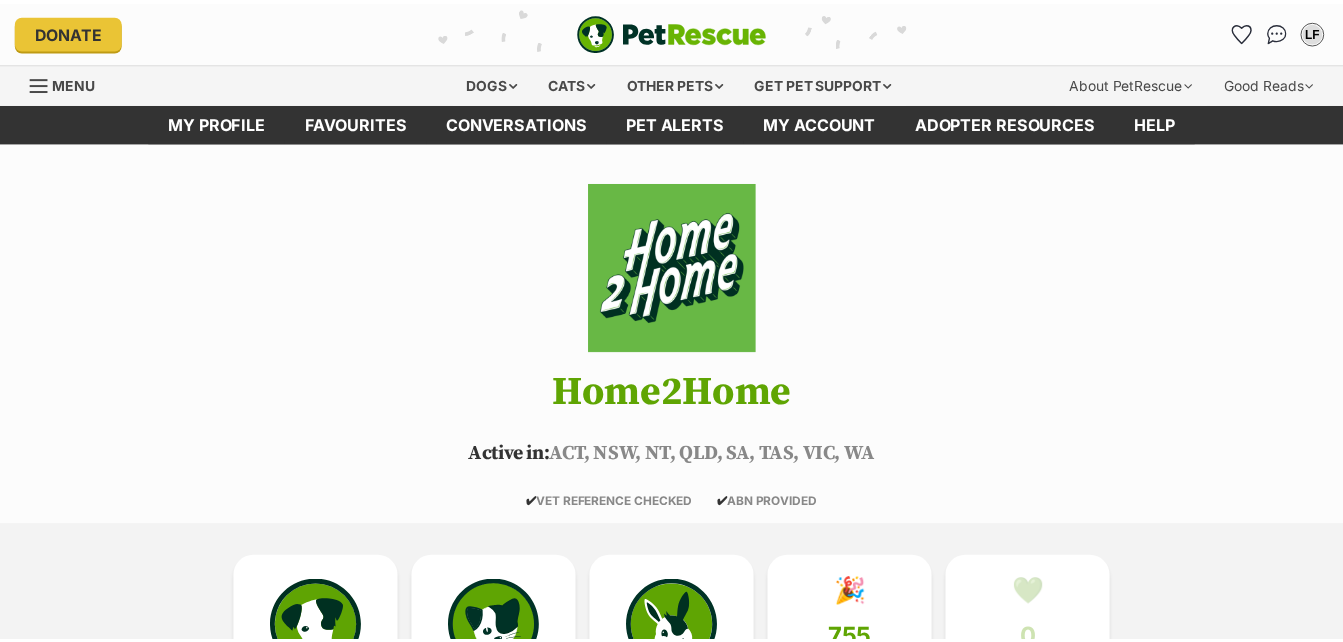 scroll, scrollTop: 0, scrollLeft: 0, axis: both 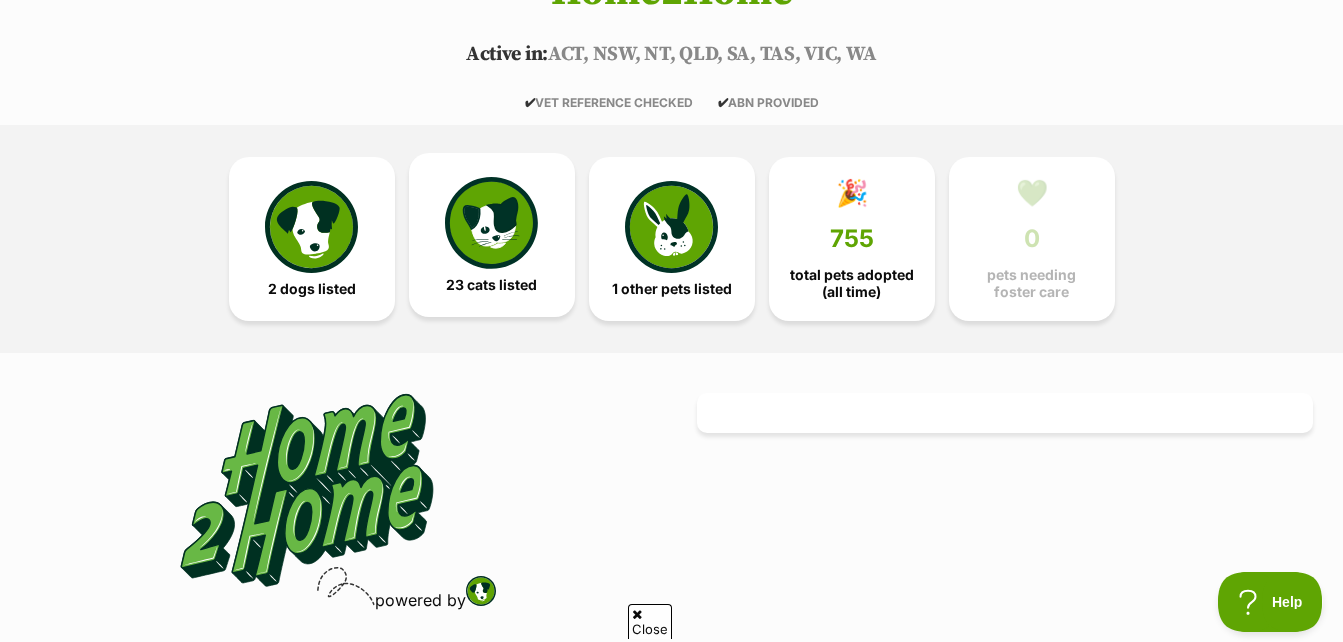 click at bounding box center (491, 223) 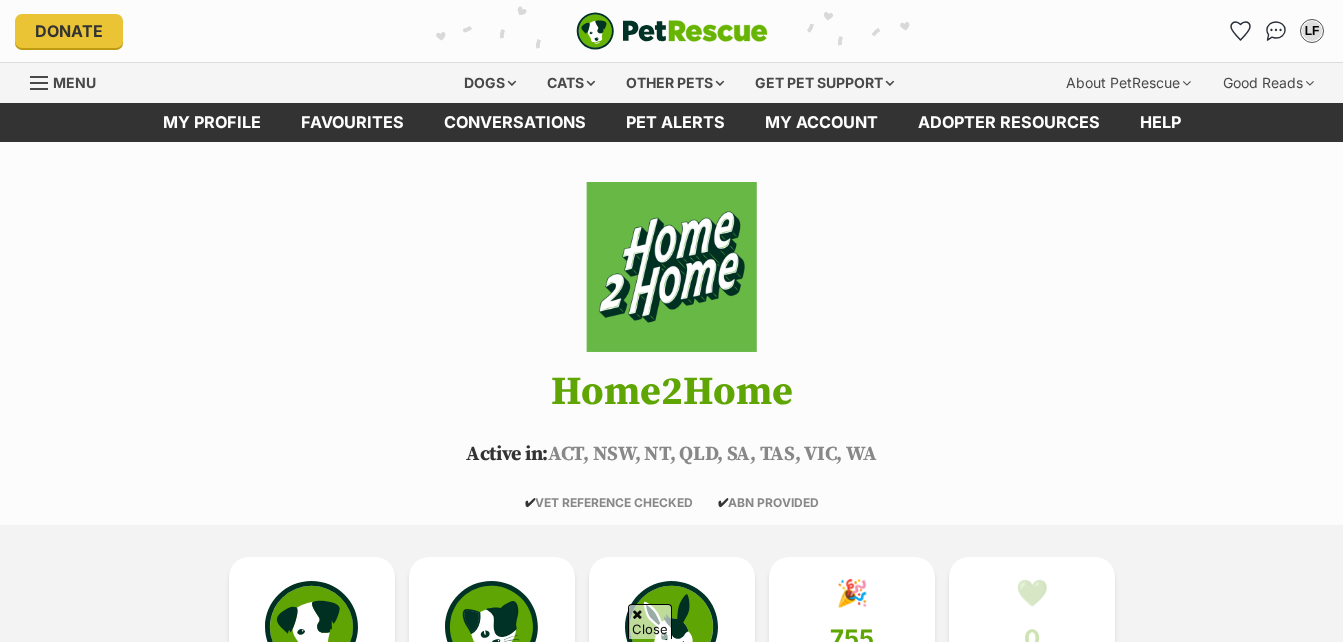 scroll, scrollTop: 2292, scrollLeft: 0, axis: vertical 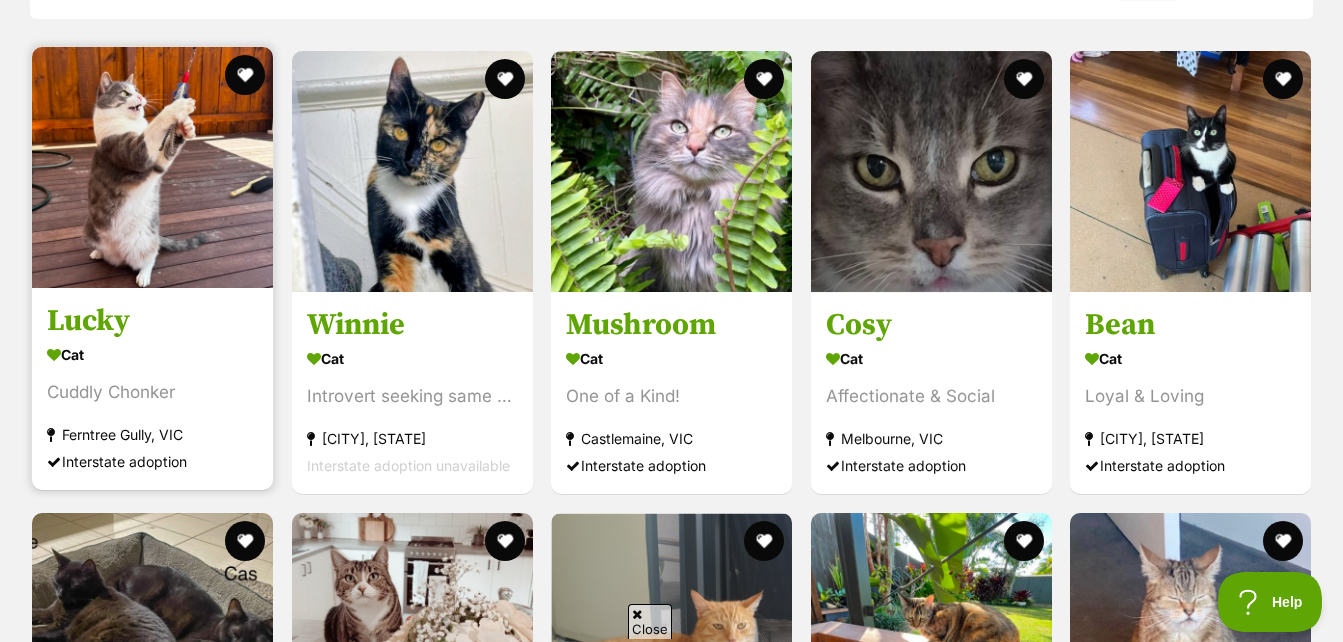 click at bounding box center [152, 167] 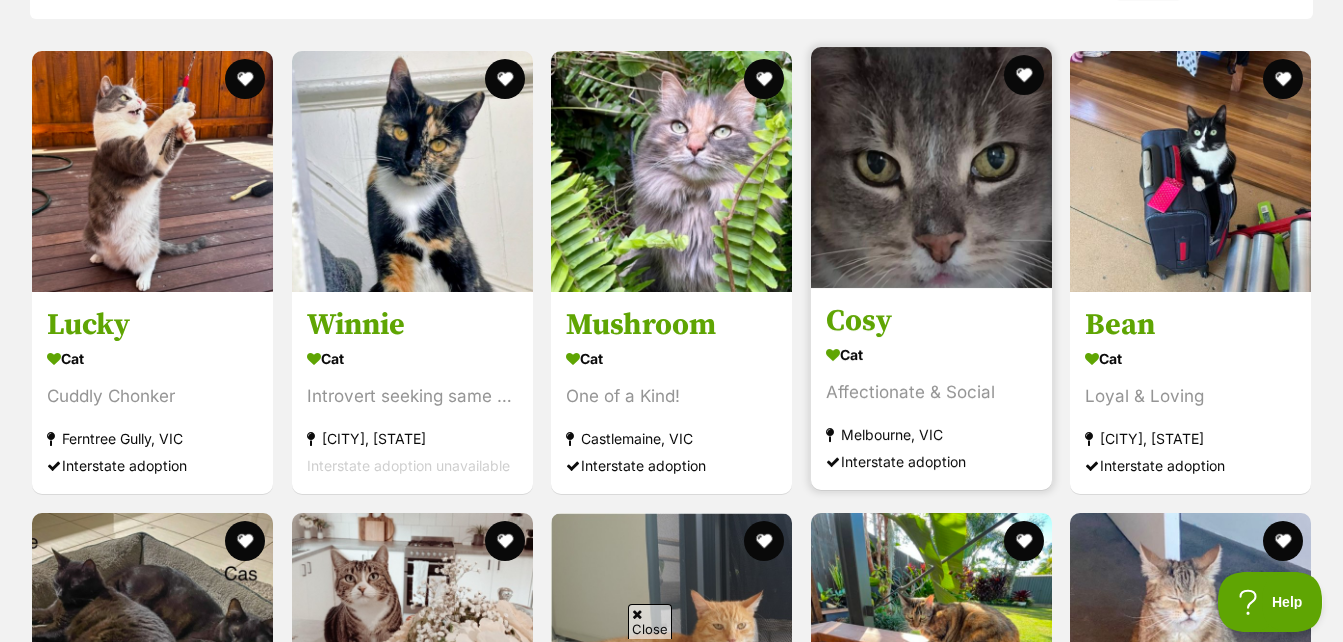 click at bounding box center [931, 167] 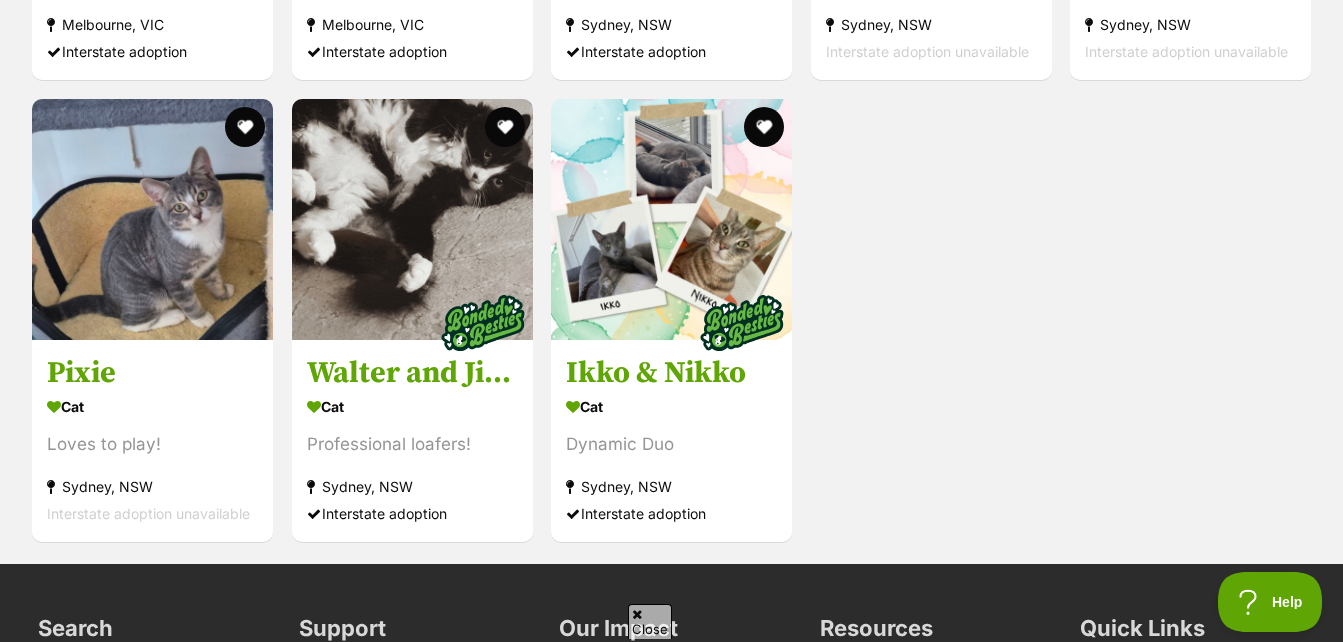 scroll, scrollTop: 3916, scrollLeft: 0, axis: vertical 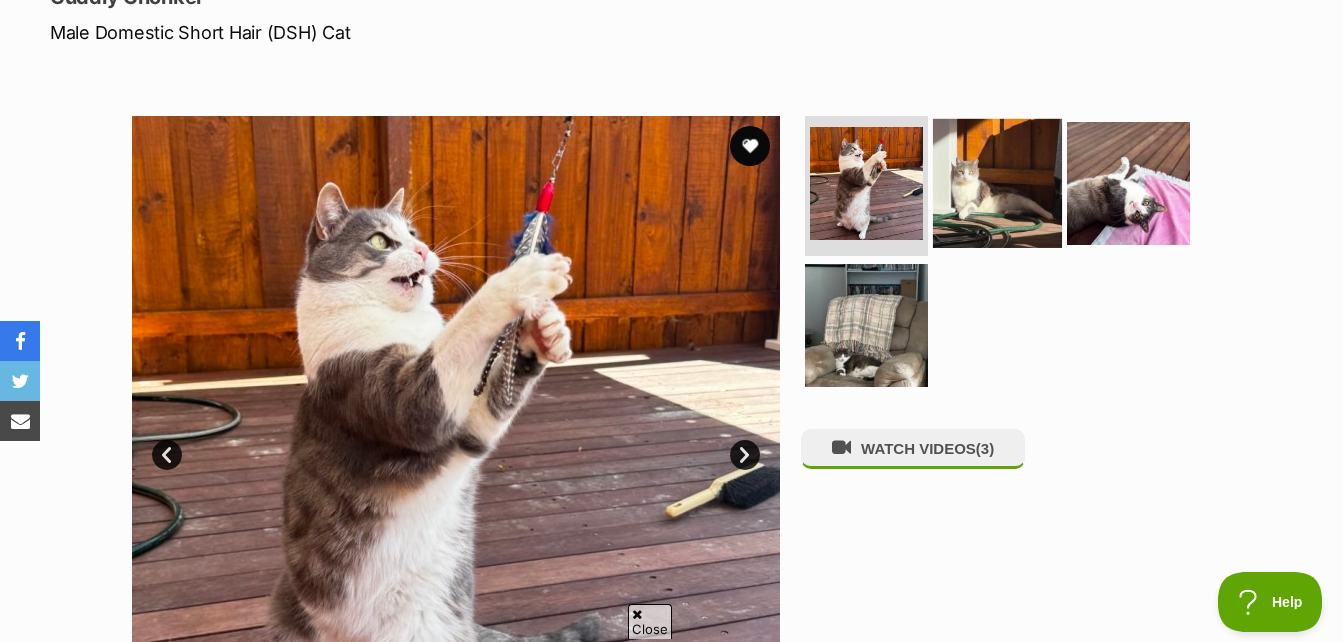 click at bounding box center [997, 183] 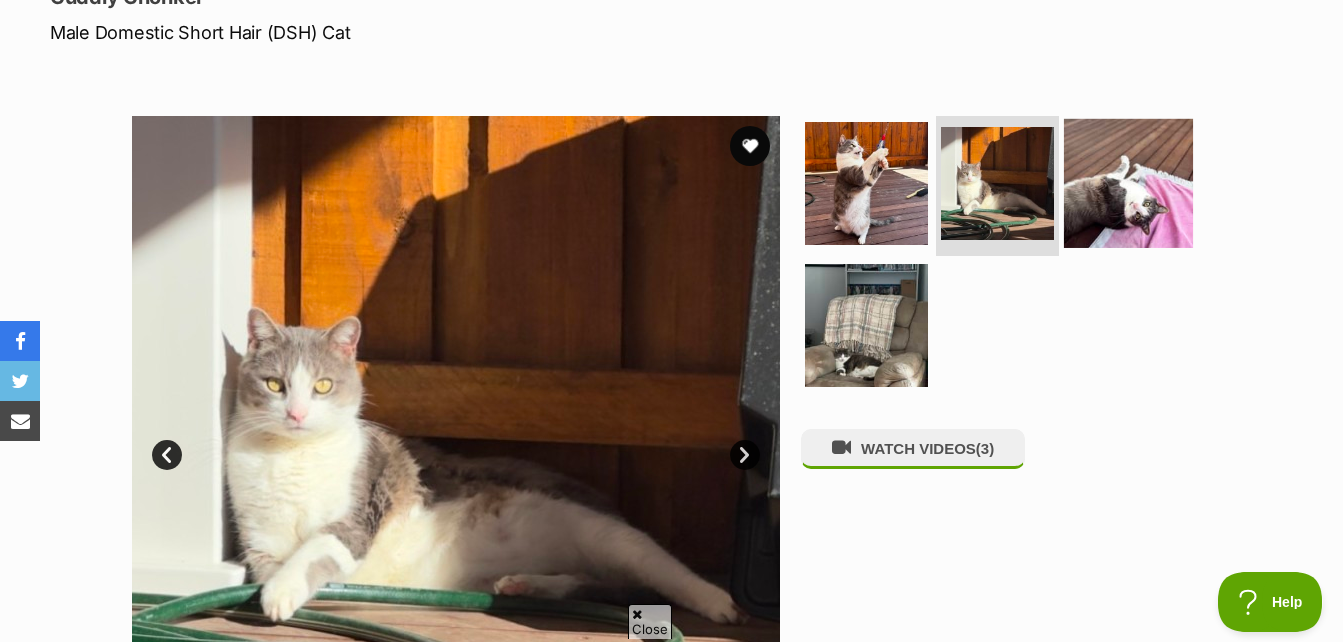 click at bounding box center [1128, 183] 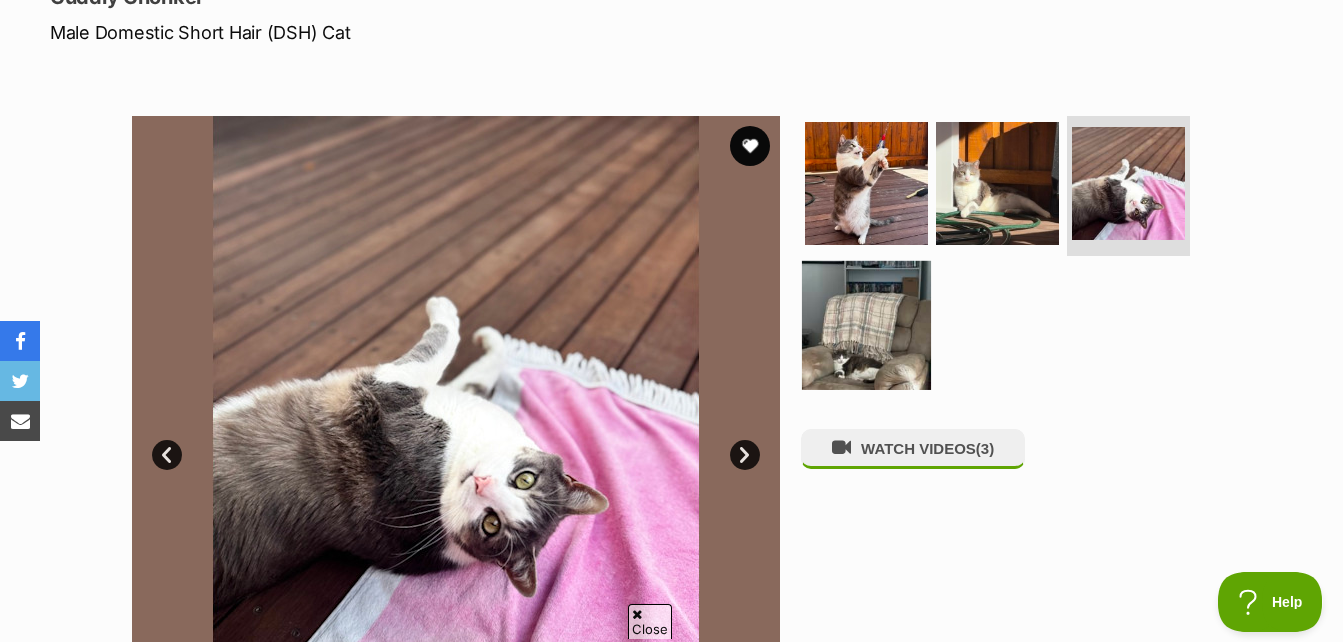 click at bounding box center (866, 324) 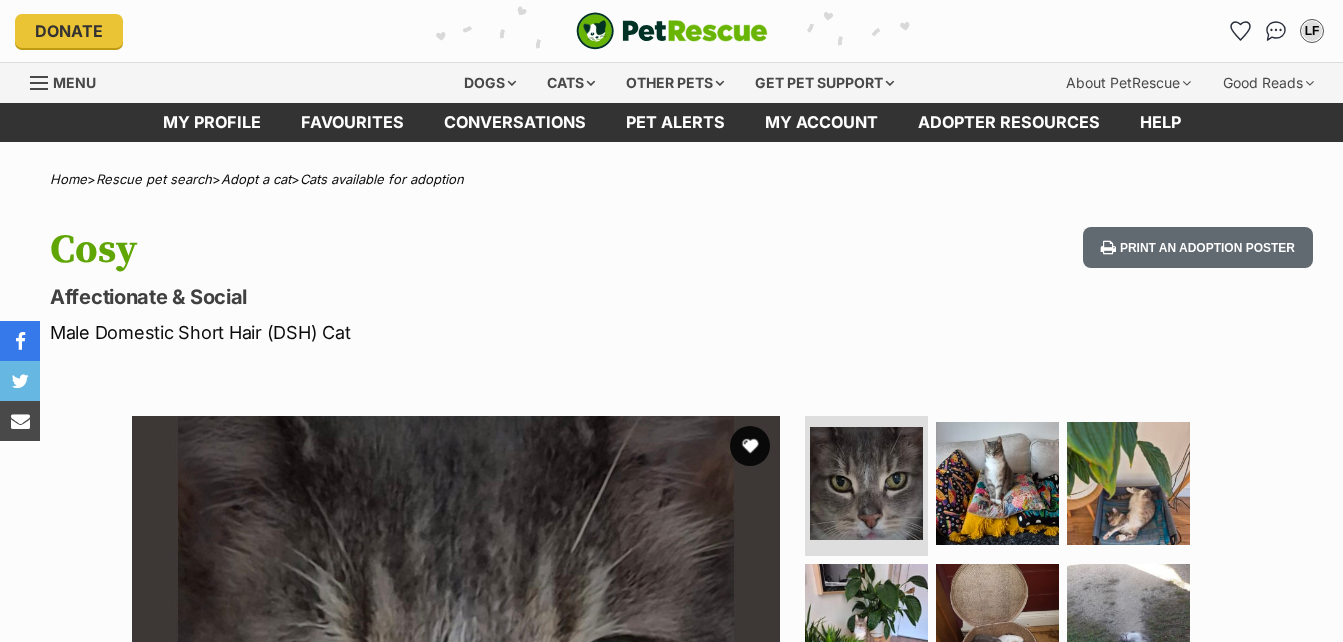 scroll, scrollTop: 300, scrollLeft: 0, axis: vertical 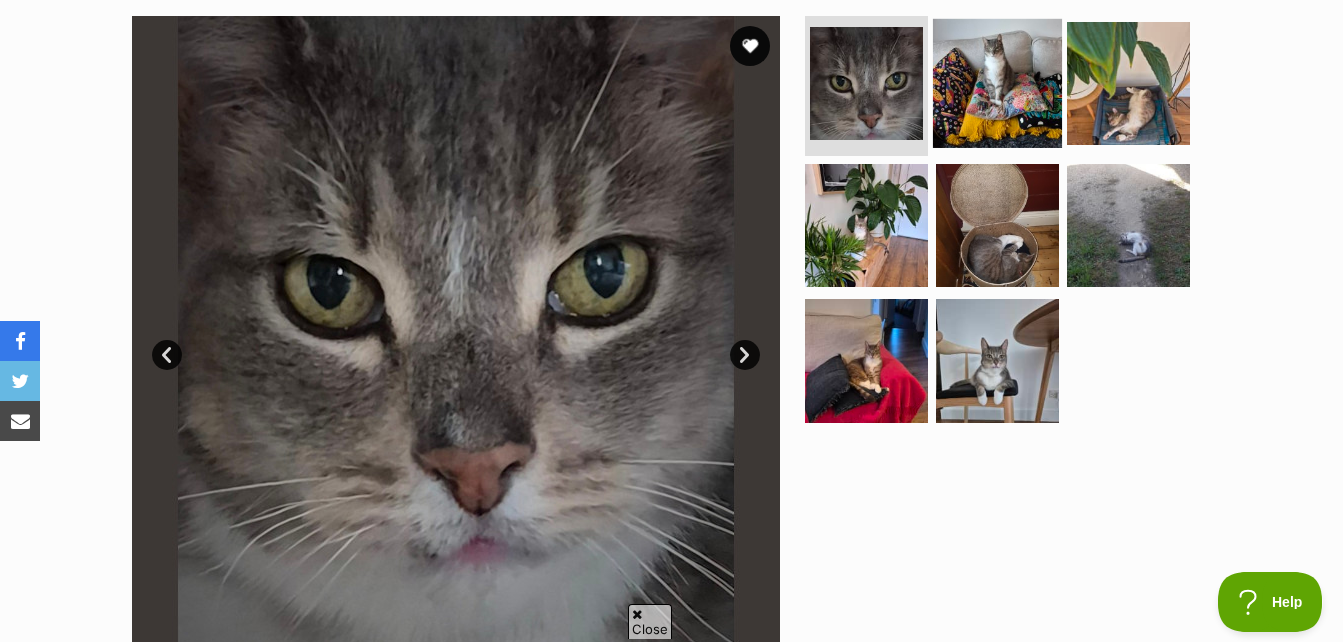 click at bounding box center [997, 83] 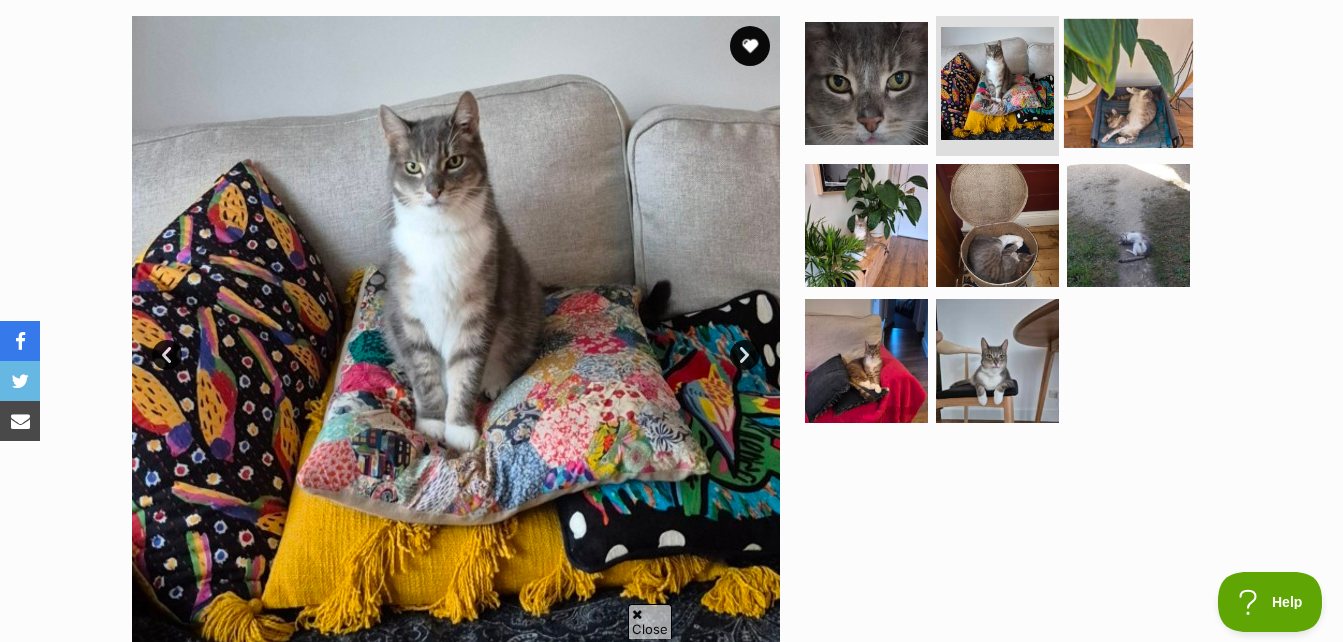 click at bounding box center (1128, 83) 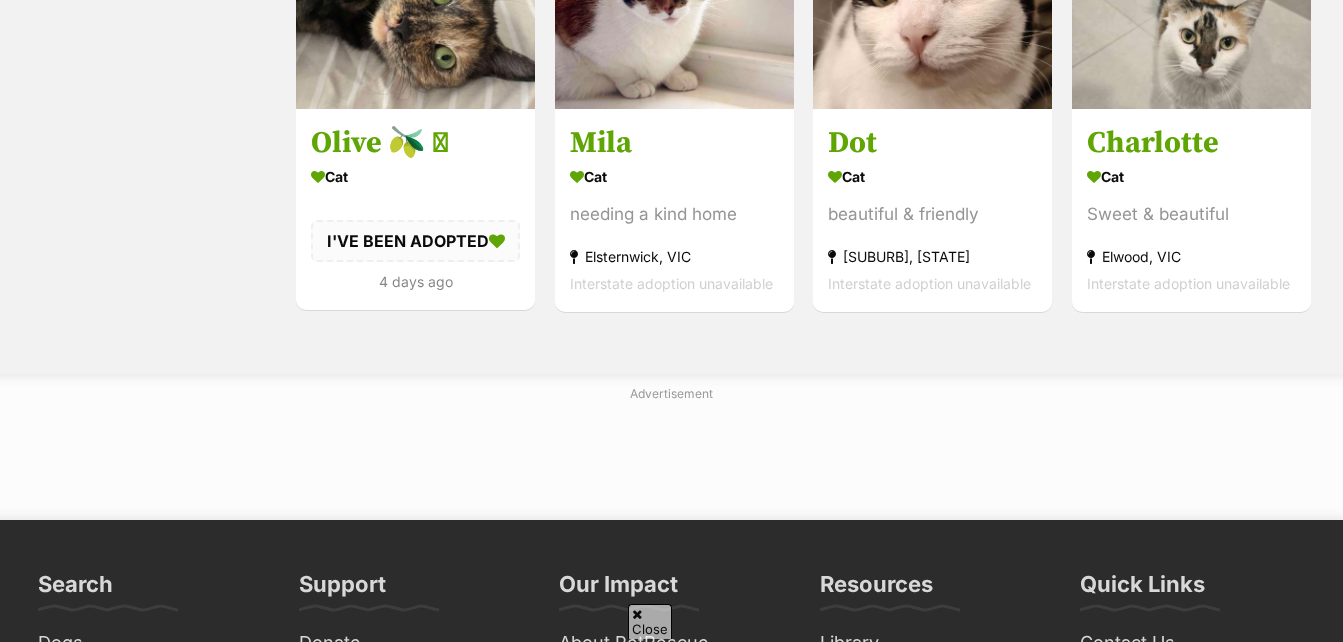 scroll, scrollTop: 1000, scrollLeft: 0, axis: vertical 